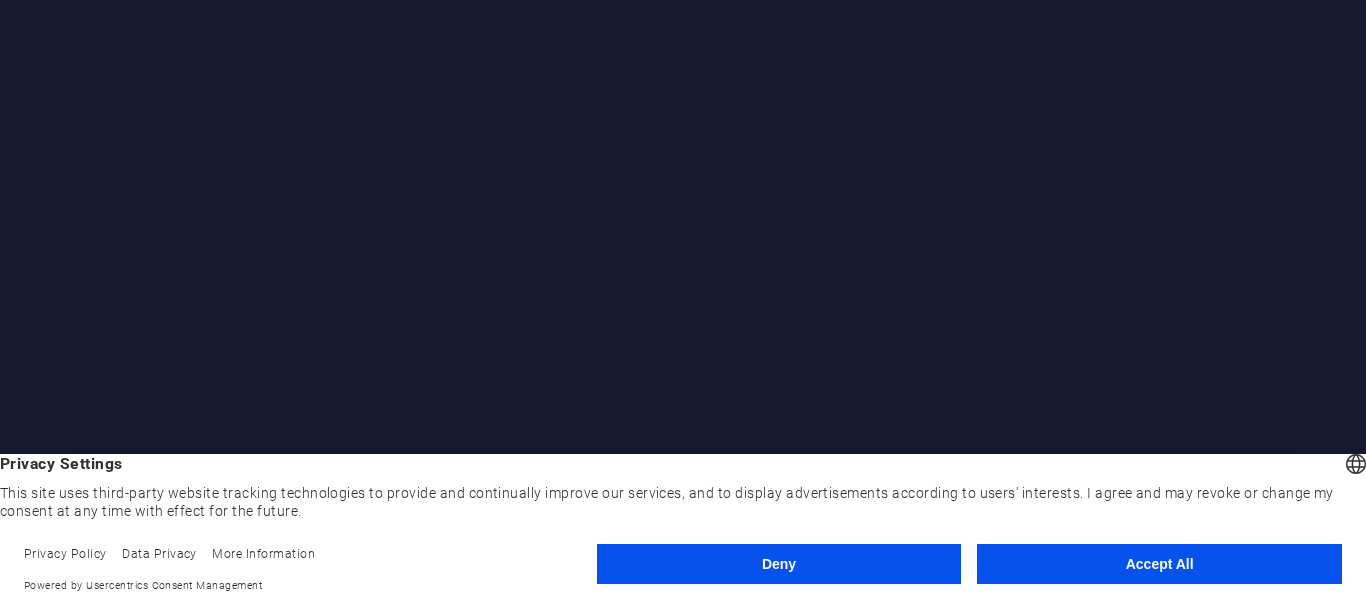 scroll, scrollTop: 0, scrollLeft: 0, axis: both 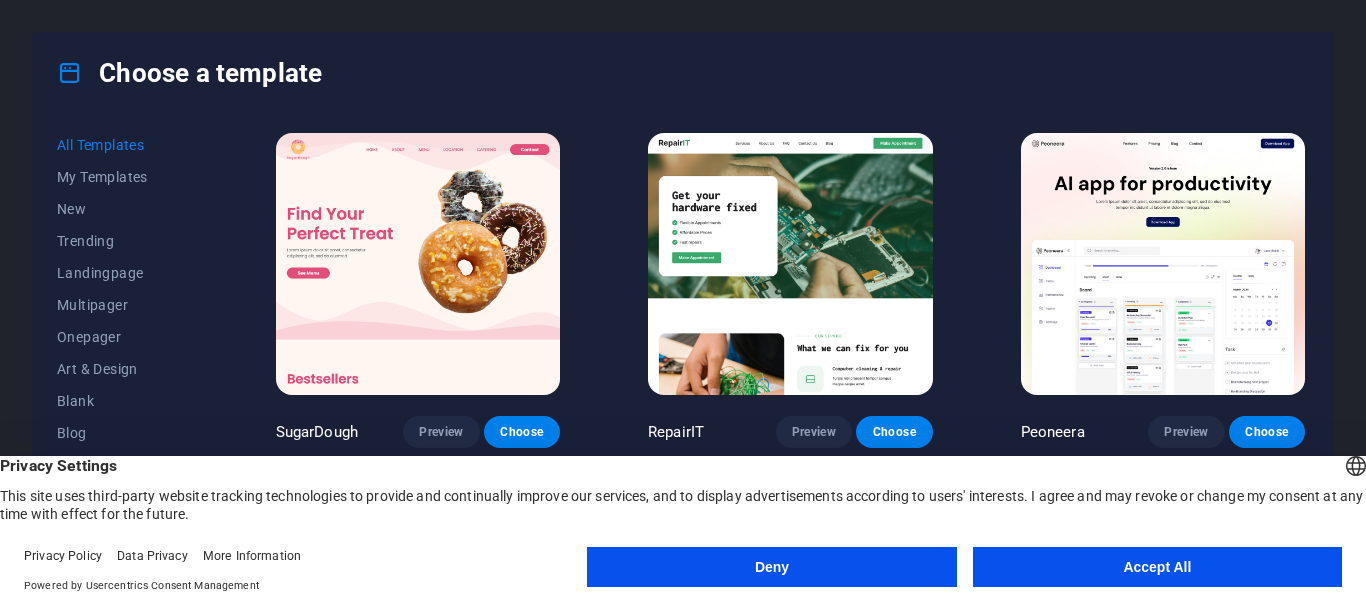 click on "Accept All" at bounding box center [1157, 567] 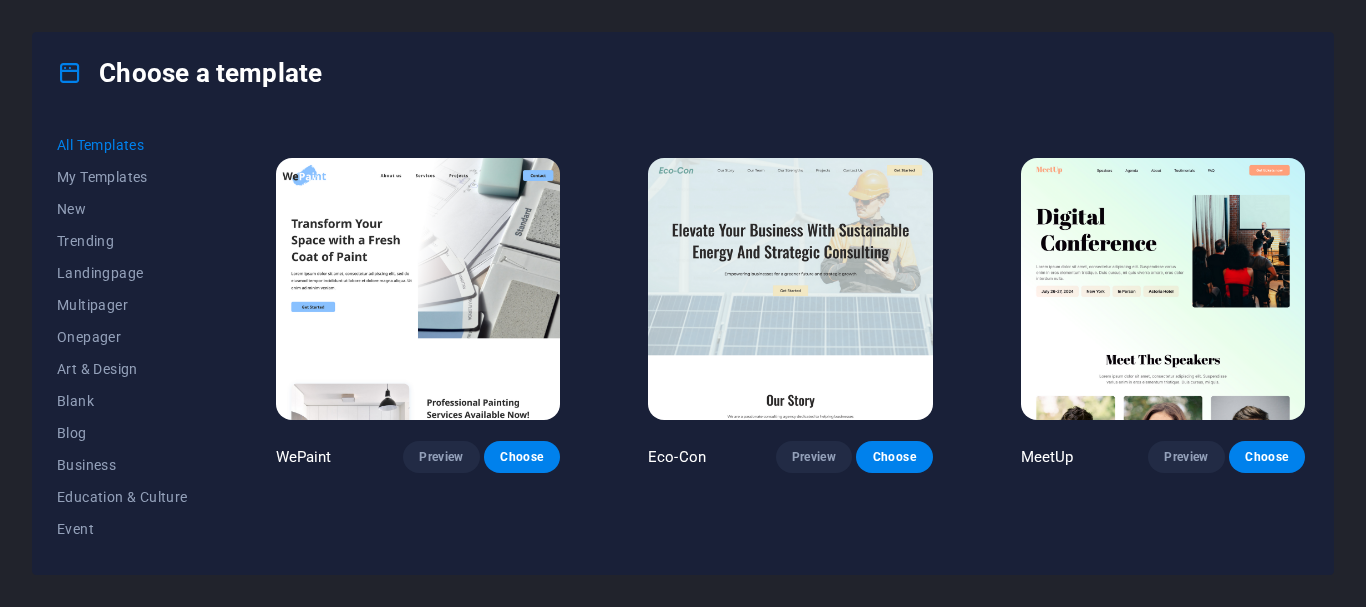 scroll, scrollTop: 1577, scrollLeft: 0, axis: vertical 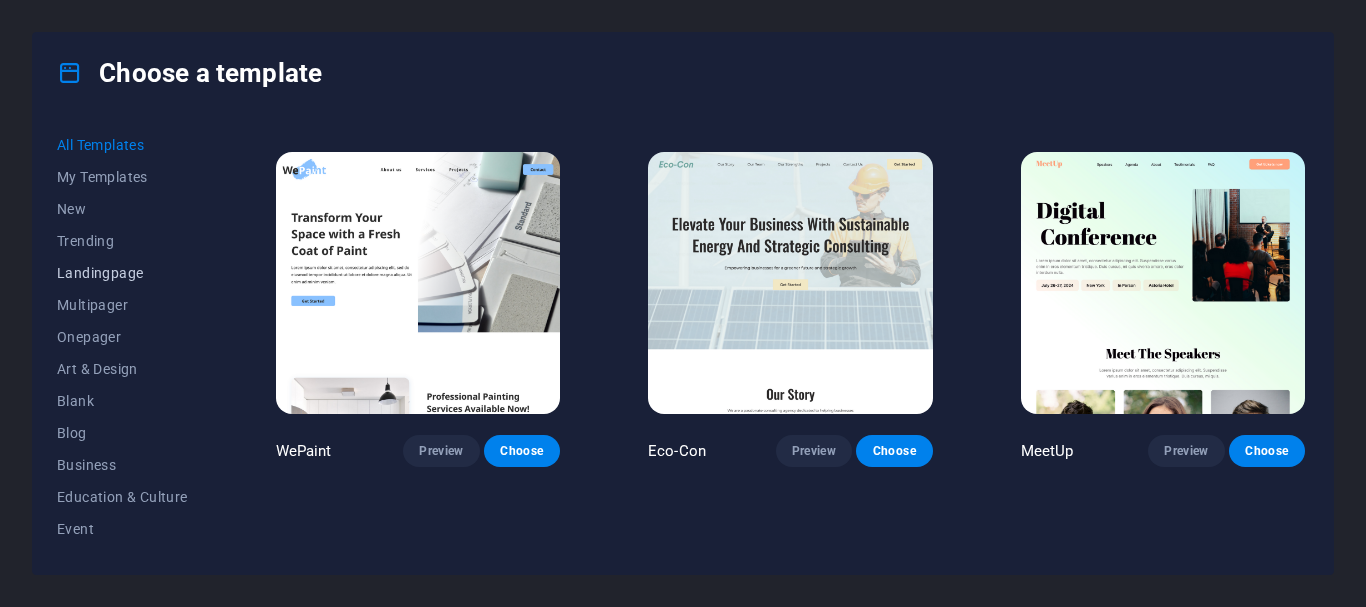 click on "Landingpage" at bounding box center [122, 273] 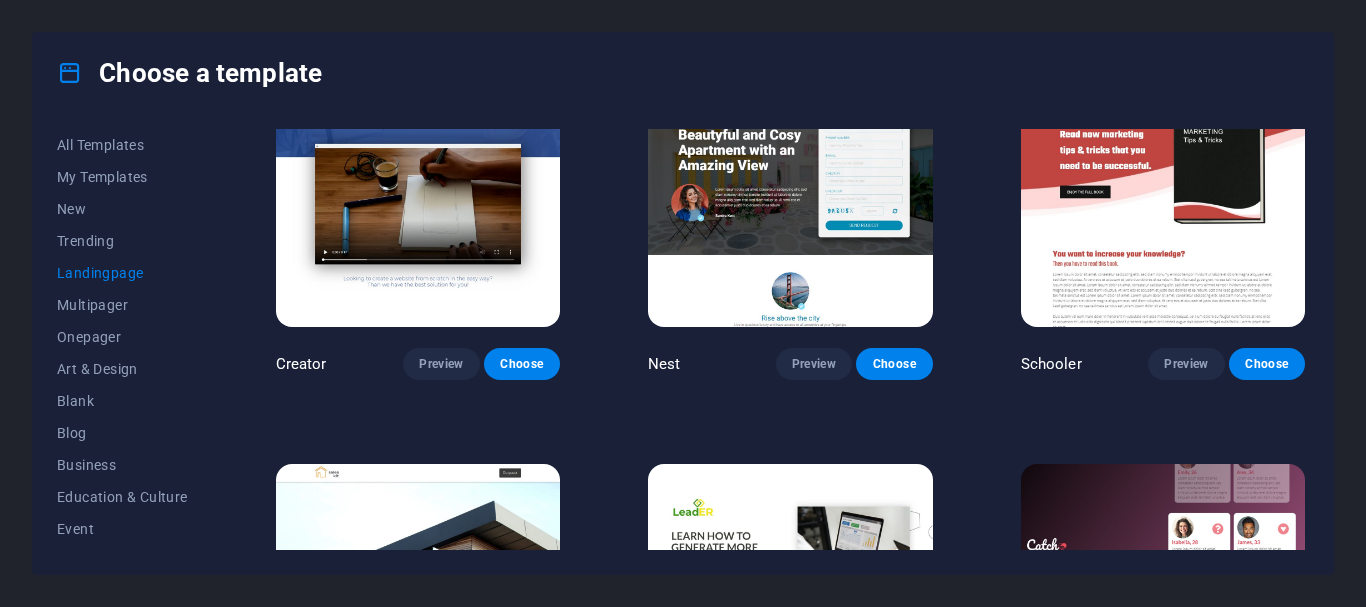 scroll, scrollTop: 2065, scrollLeft: 0, axis: vertical 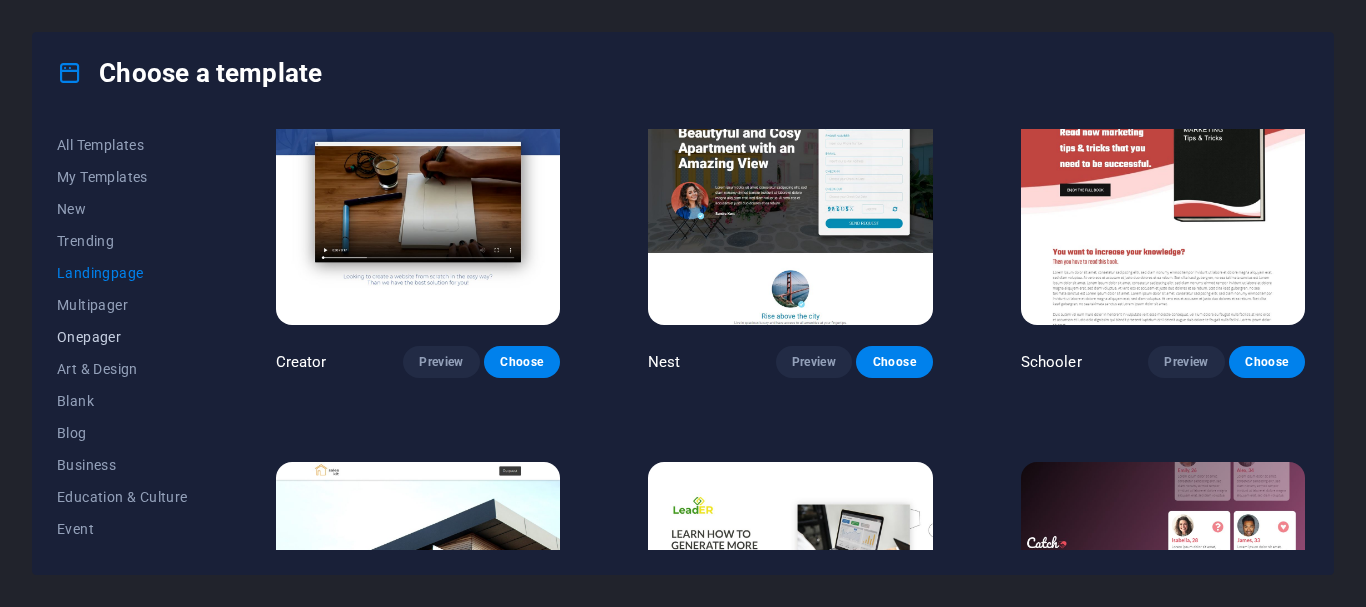 click on "Onepager" at bounding box center [122, 337] 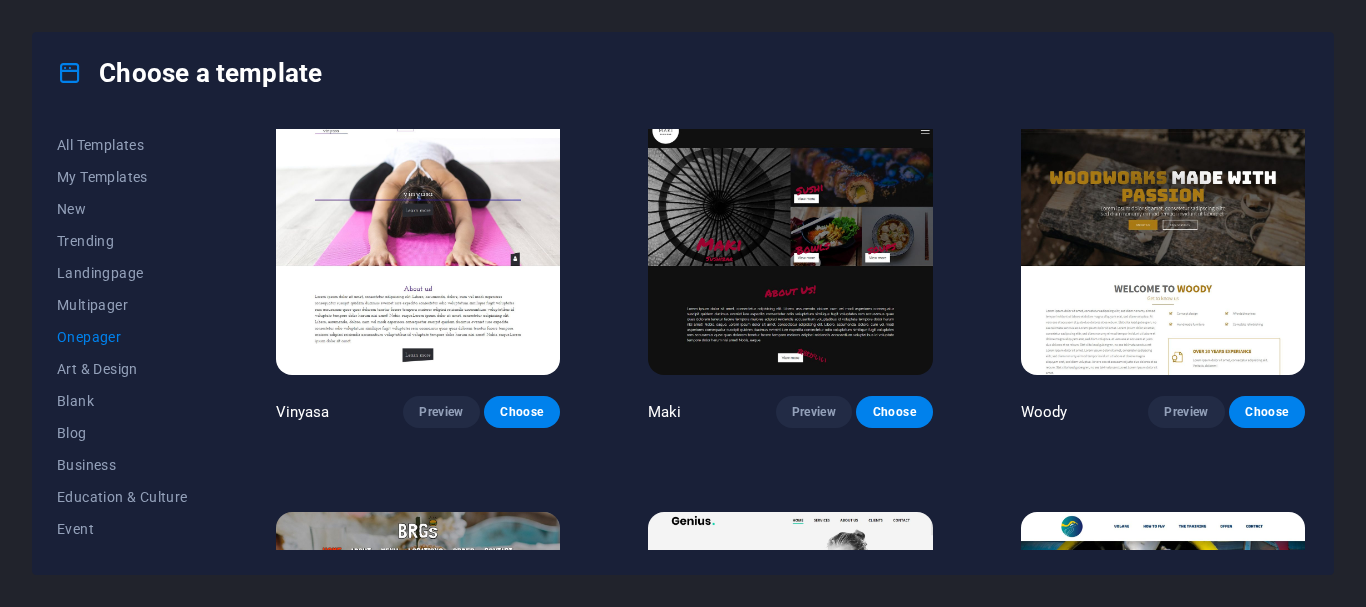 scroll, scrollTop: 4024, scrollLeft: 0, axis: vertical 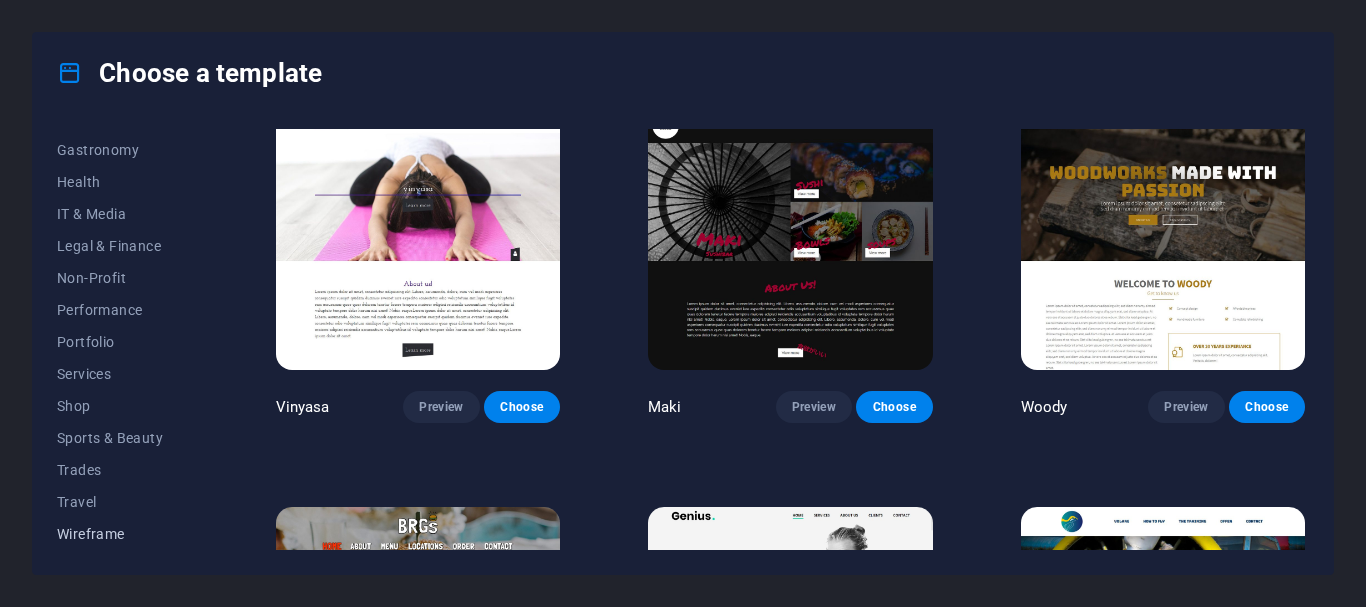 click on "Wireframe" at bounding box center [122, 534] 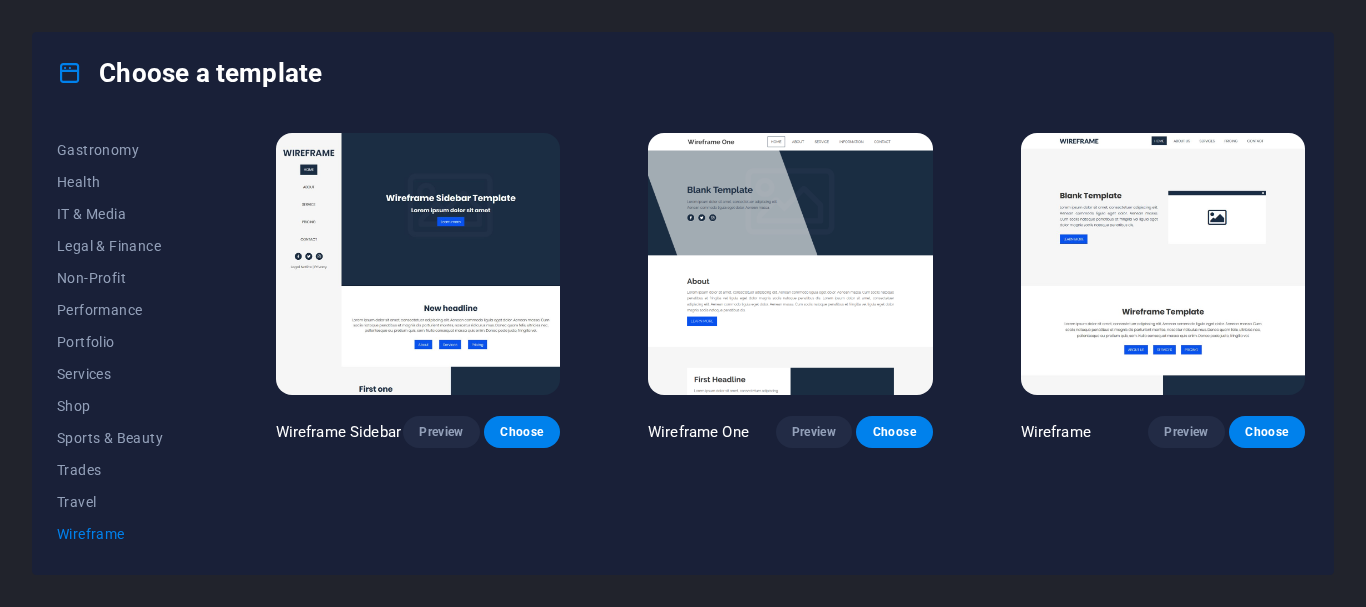 scroll, scrollTop: 0, scrollLeft: 0, axis: both 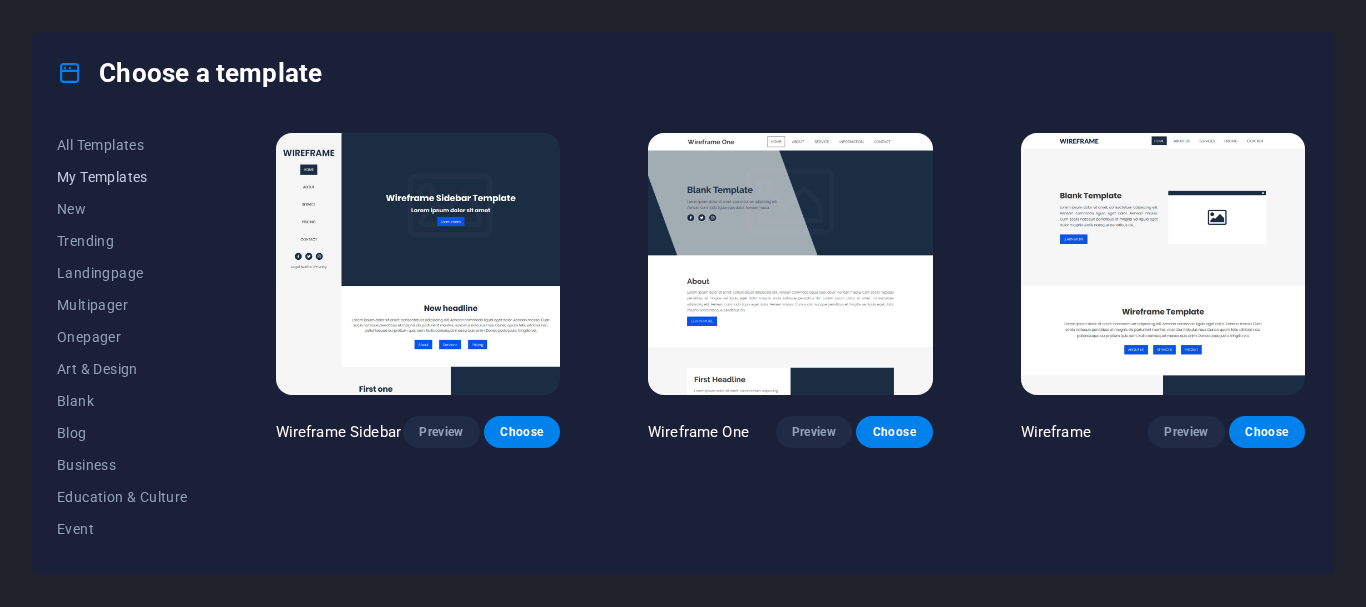 click on "My Templates" at bounding box center (122, 177) 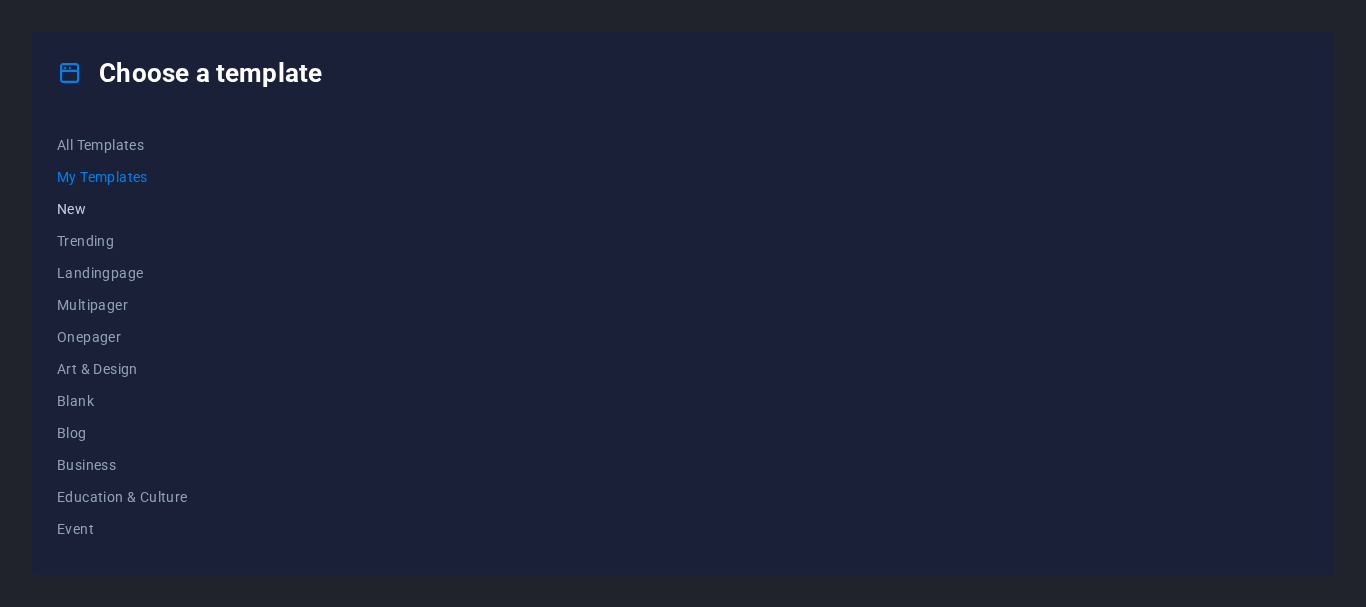 click on "New" at bounding box center (122, 209) 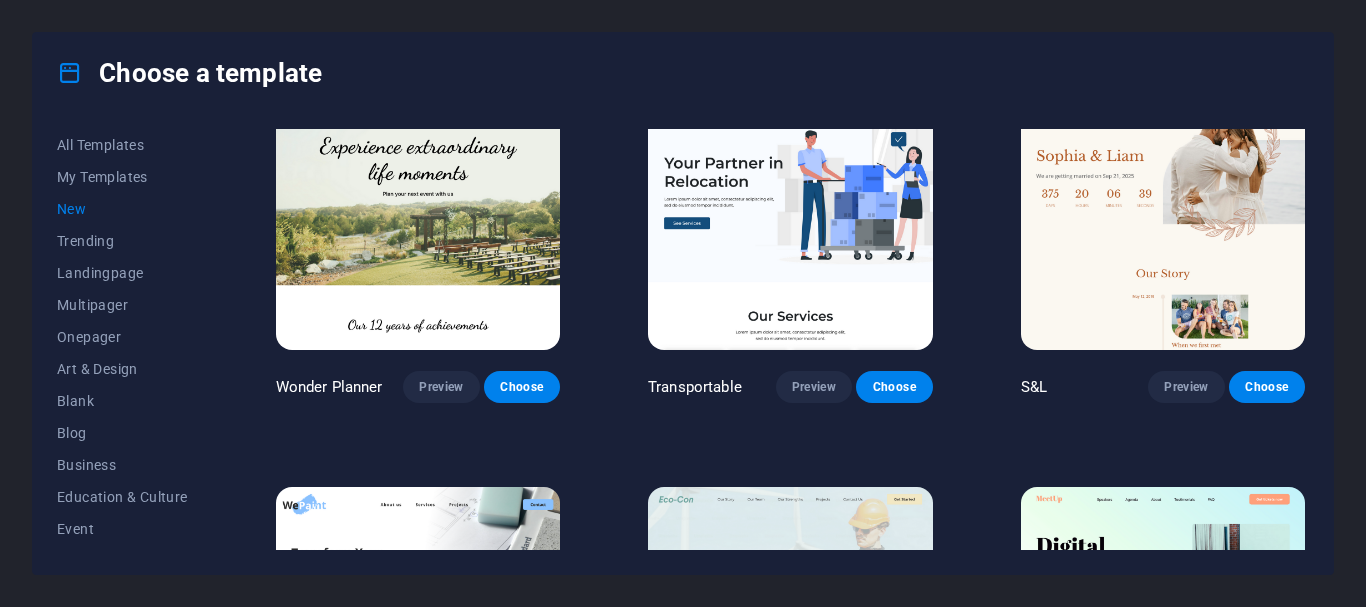 scroll, scrollTop: 1250, scrollLeft: 0, axis: vertical 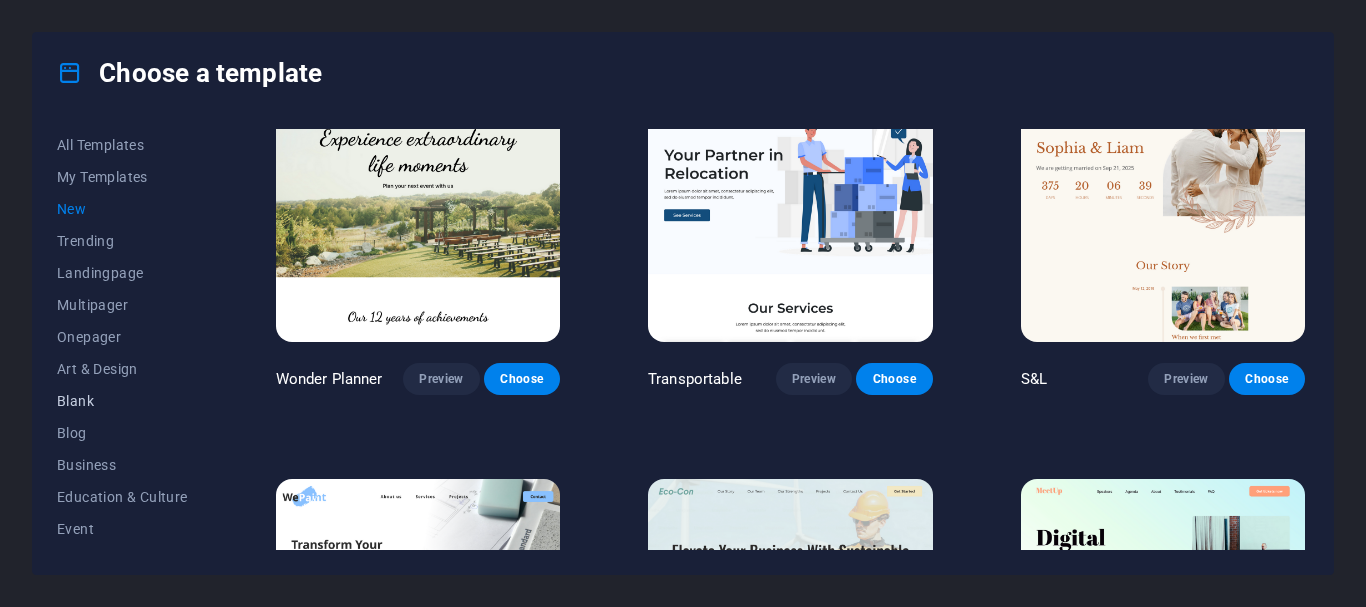 click on "Blank" at bounding box center (122, 401) 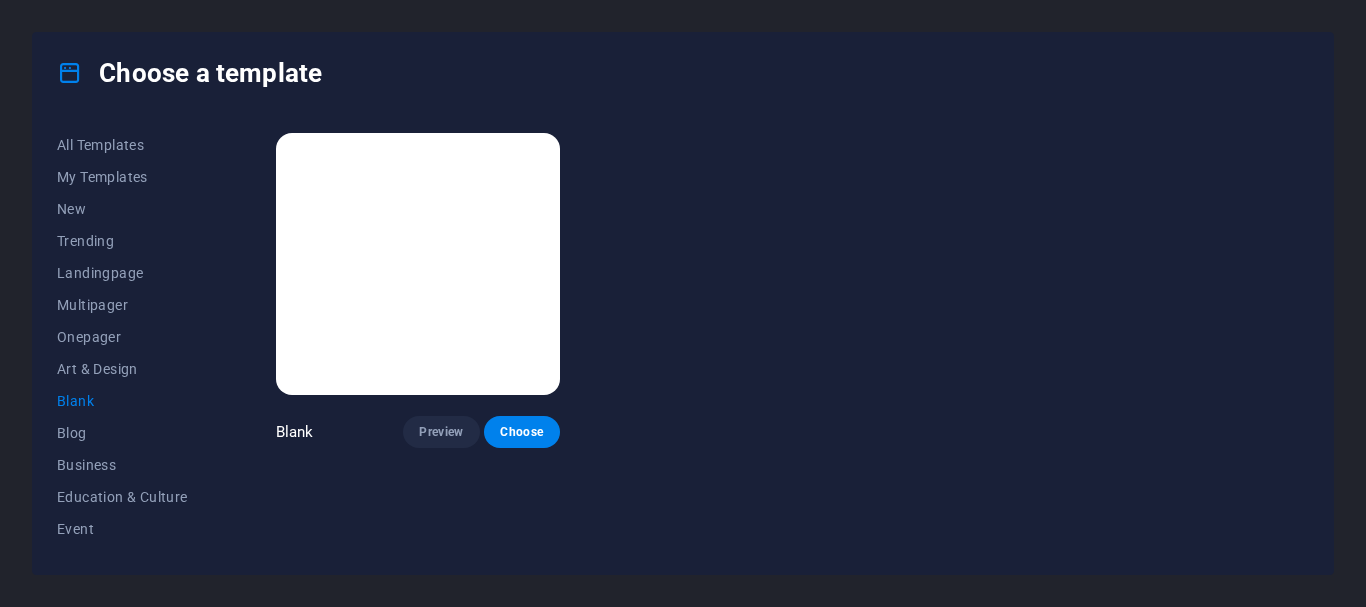 scroll, scrollTop: 0, scrollLeft: 0, axis: both 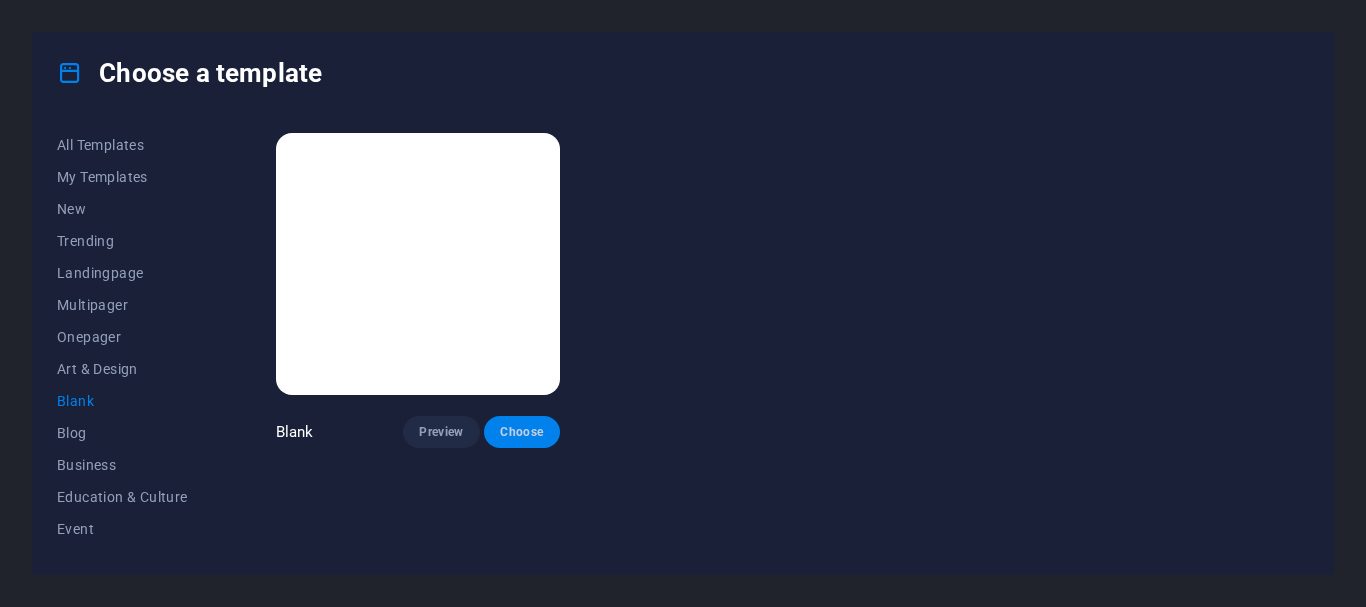 click on "Choose" at bounding box center [522, 432] 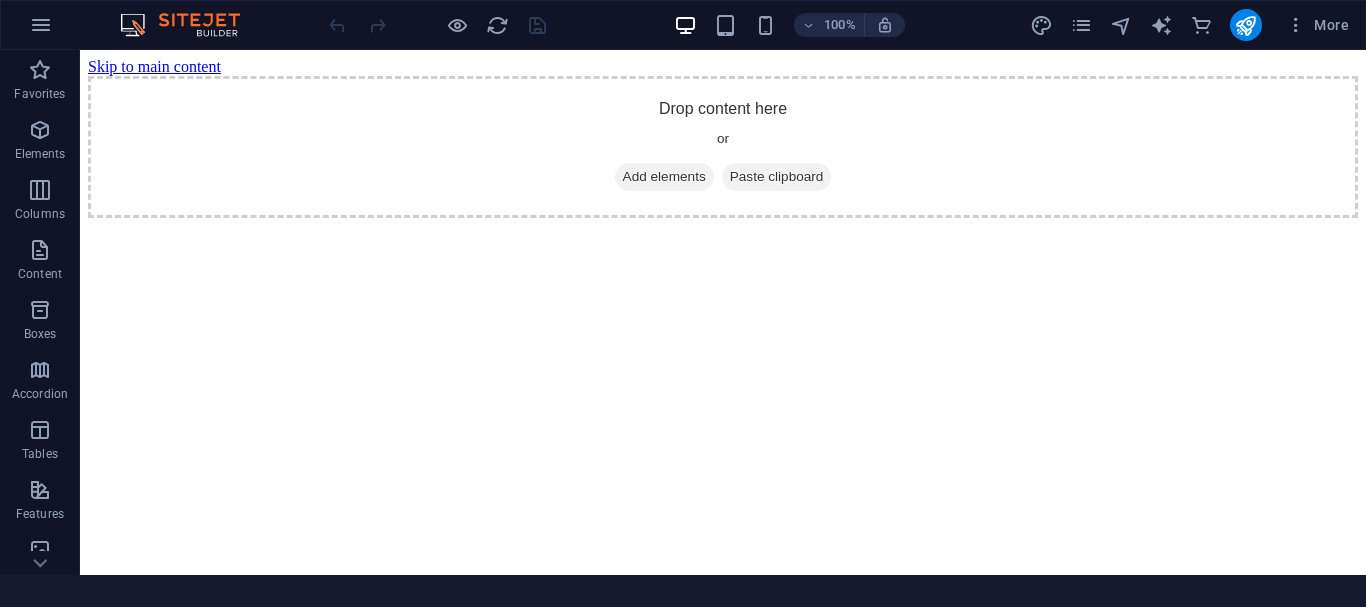 scroll, scrollTop: 0, scrollLeft: 0, axis: both 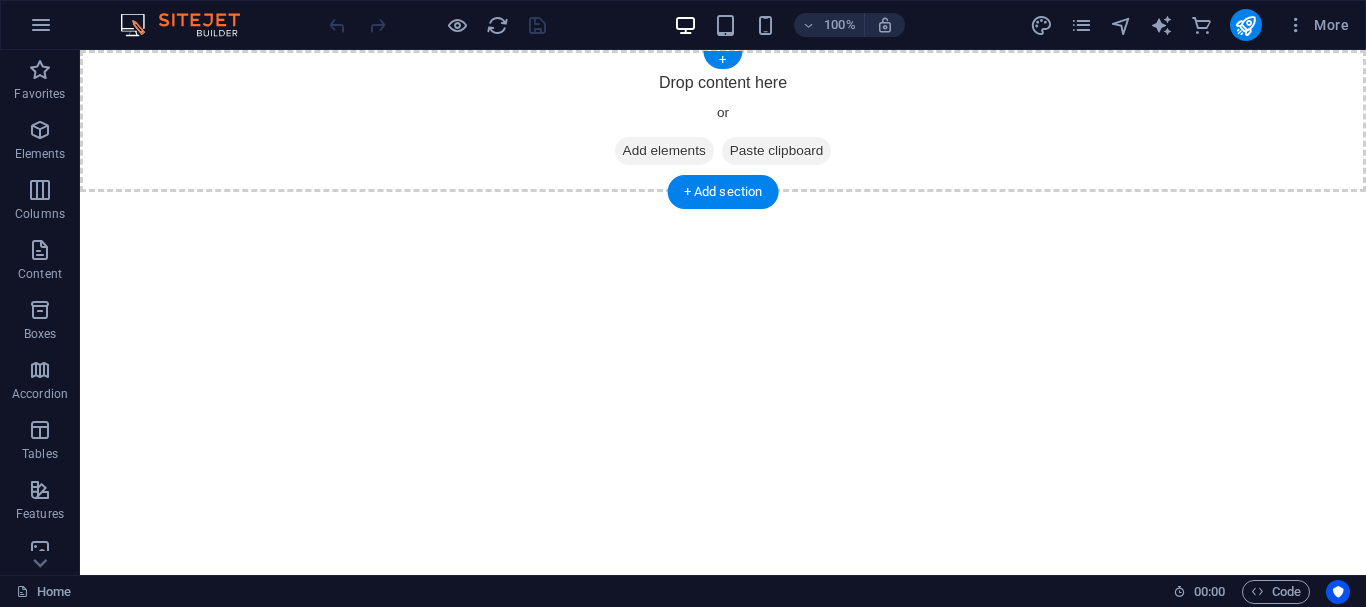 click on "Add elements" at bounding box center [664, 151] 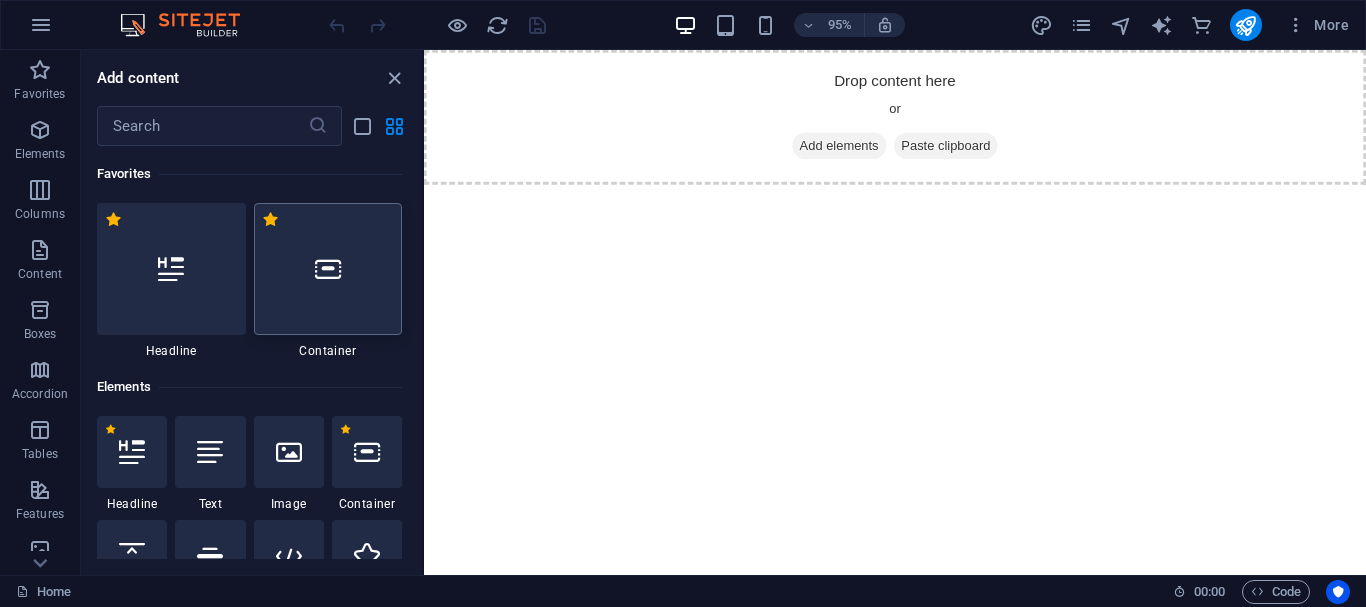 click at bounding box center (328, 269) 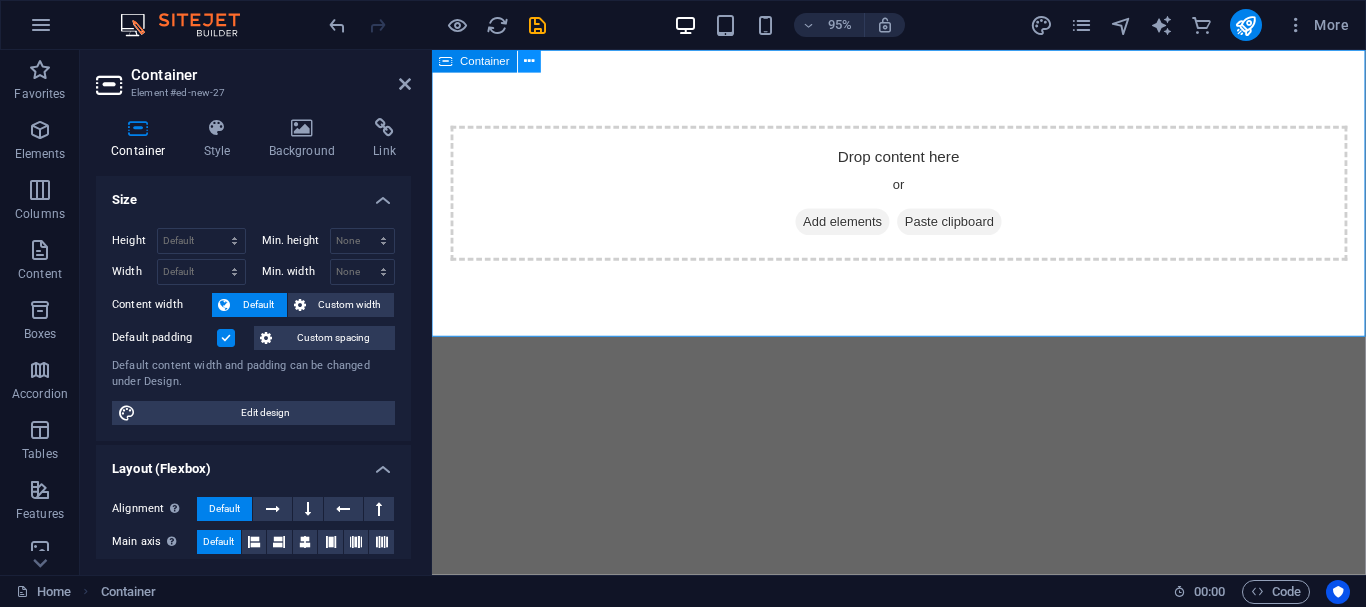 click at bounding box center [530, 61] 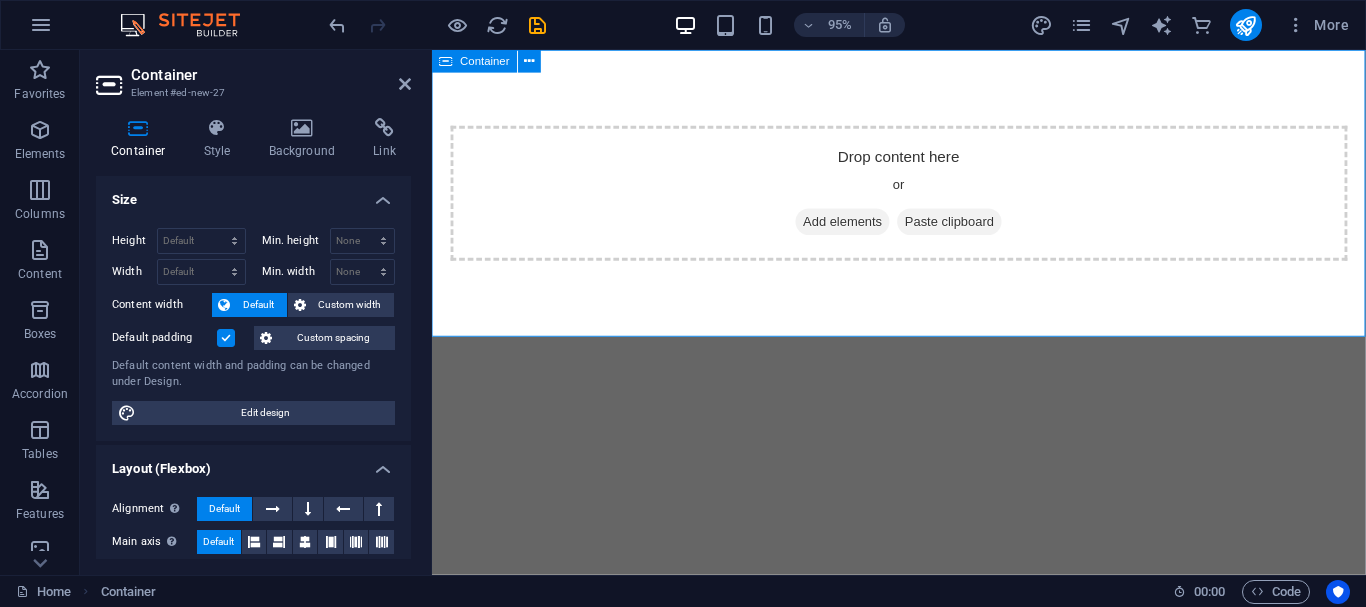 click on "Drop content here or  Add elements  Paste clipboard" at bounding box center (923, 201) 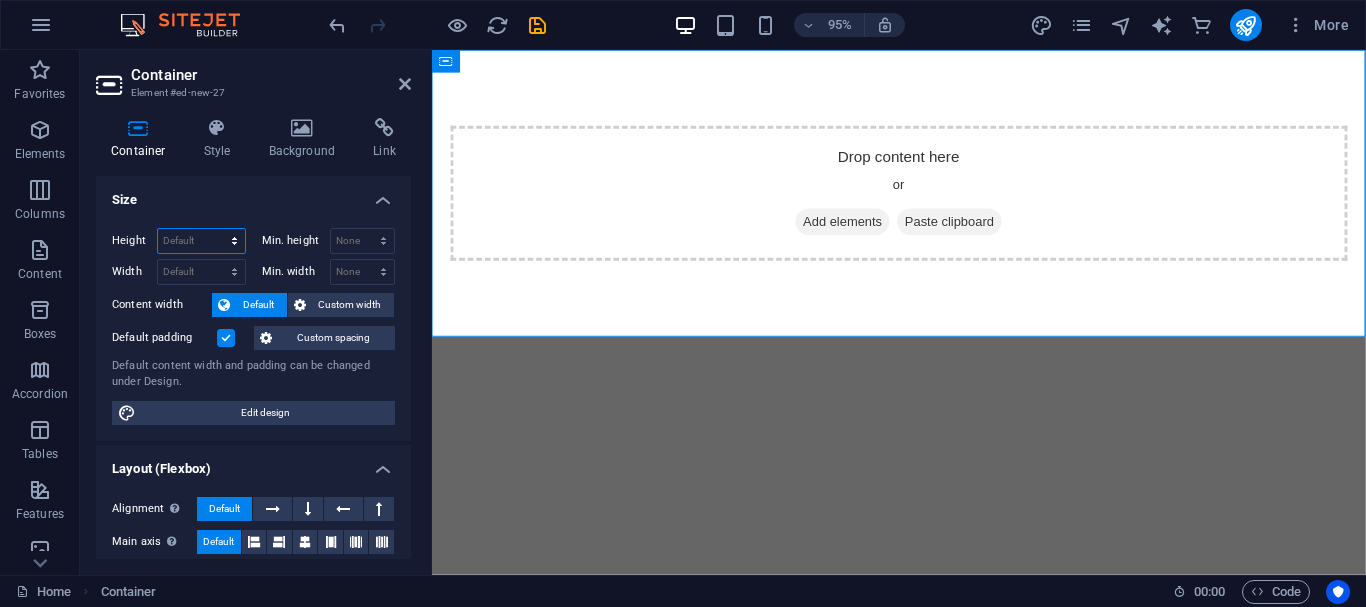 select on "vh" 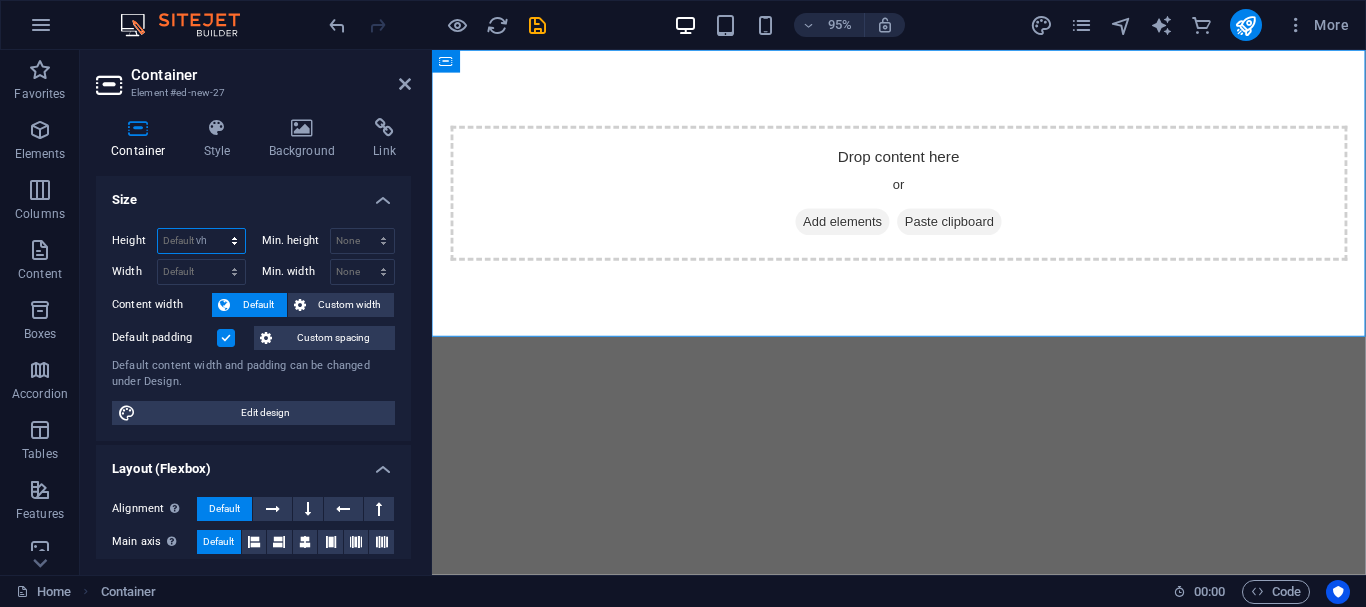 click on "vh" at bounding box center [0, 0] 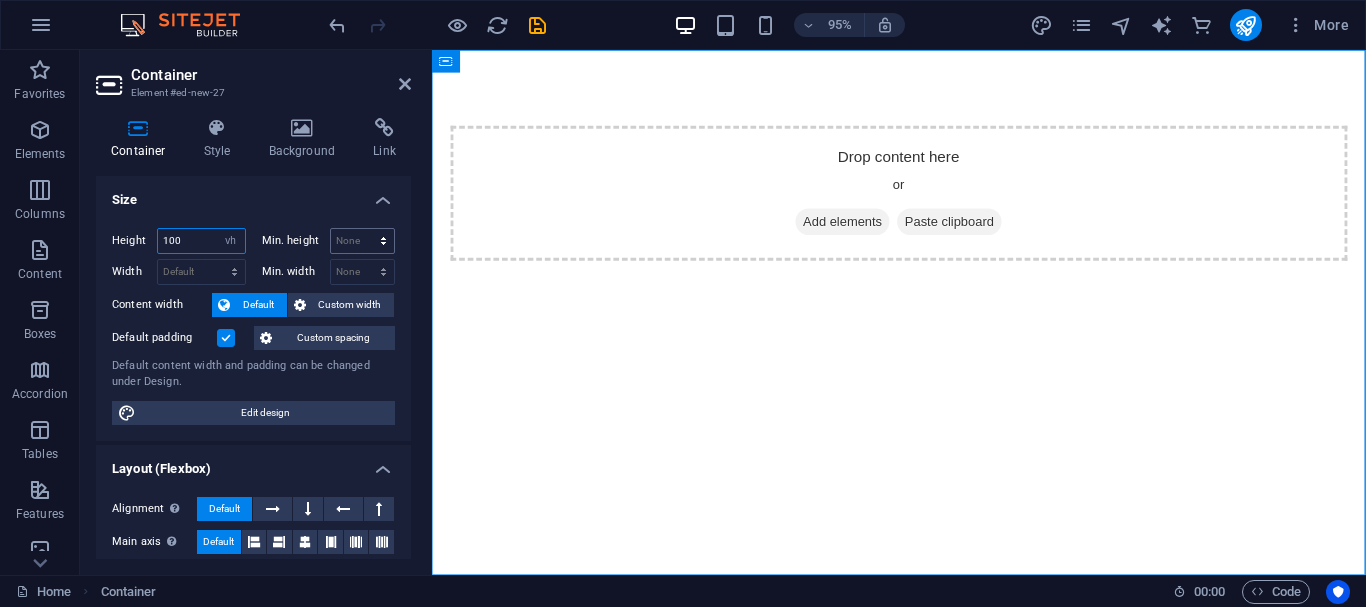 type on "100" 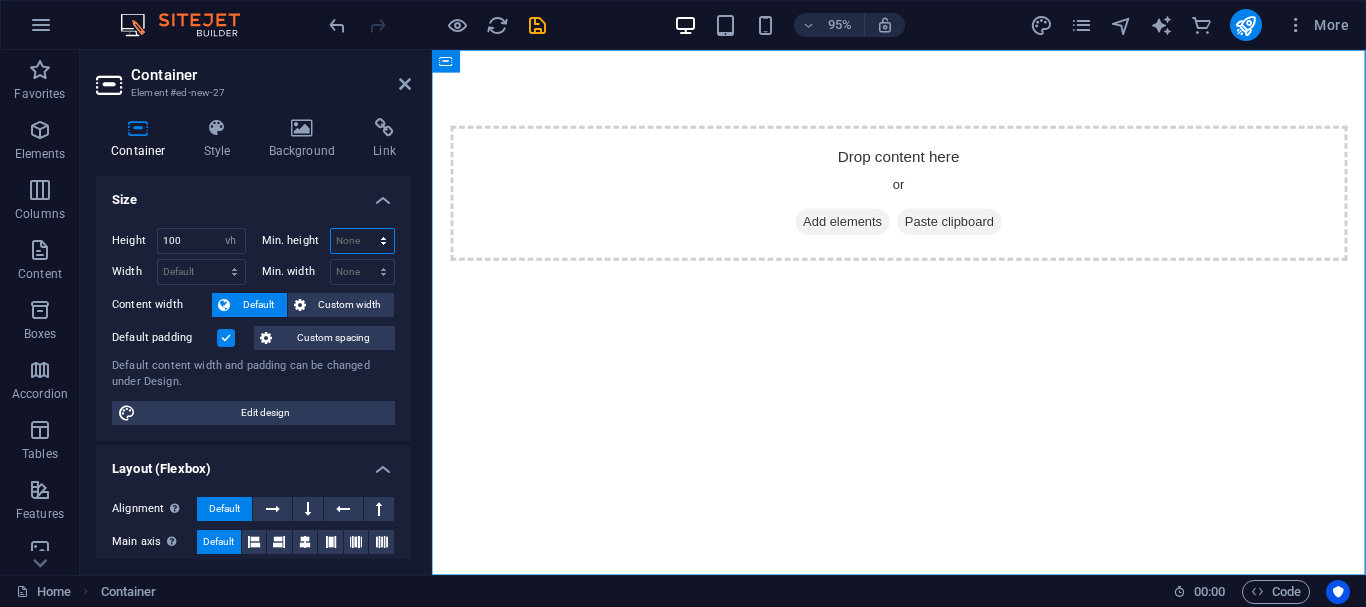 click on "None px rem % vh vw" at bounding box center (363, 241) 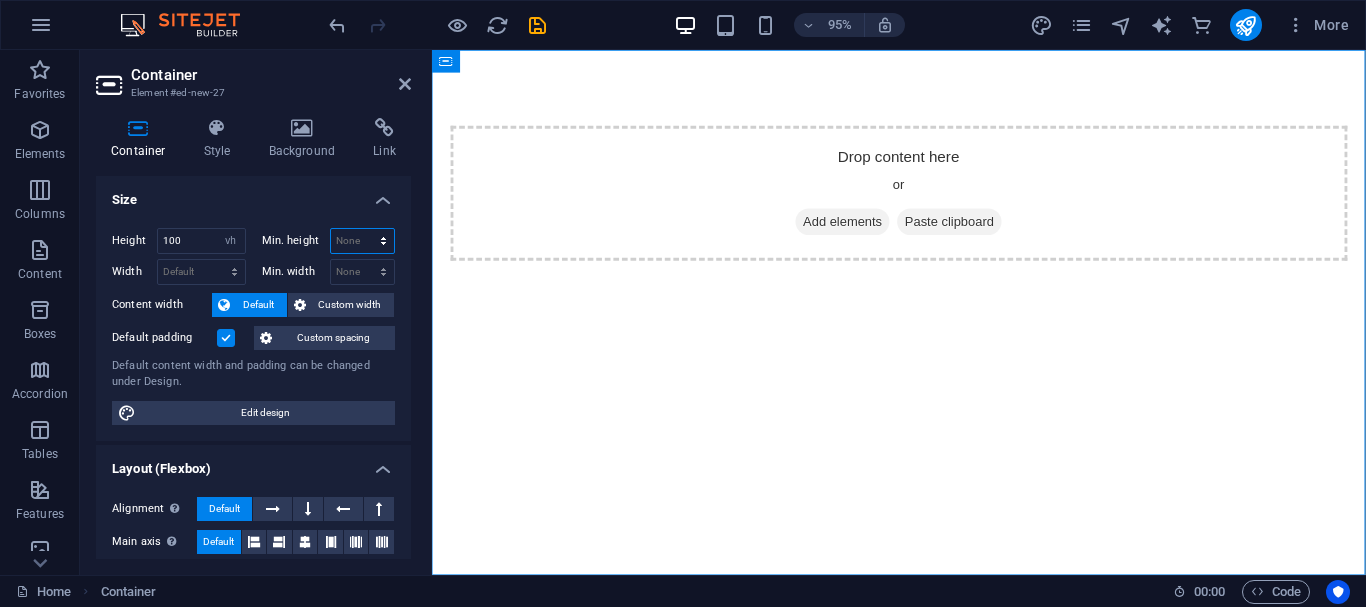 select on "vh" 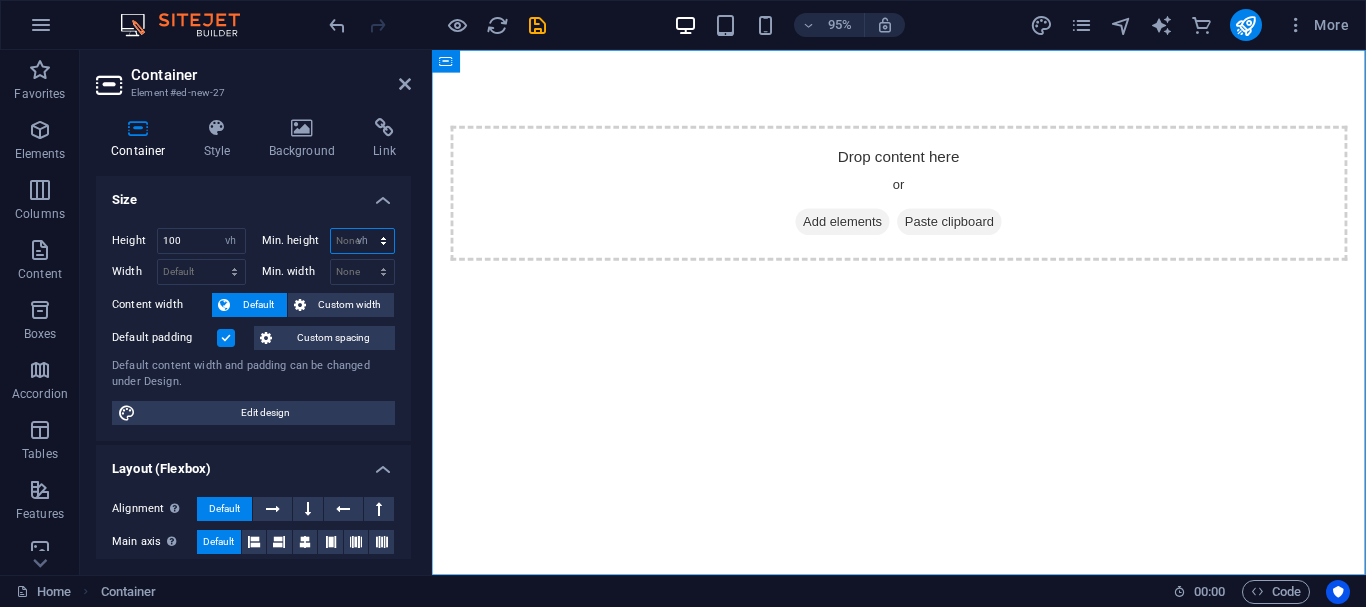 click on "vh" at bounding box center [0, 0] 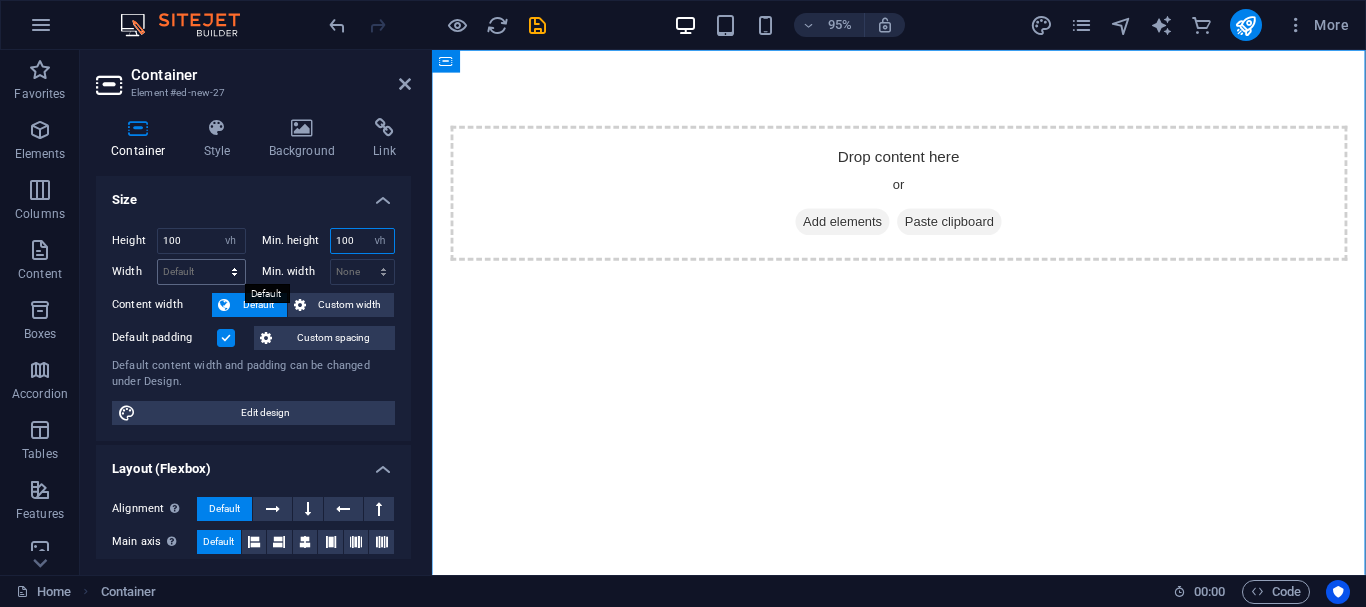 type on "100" 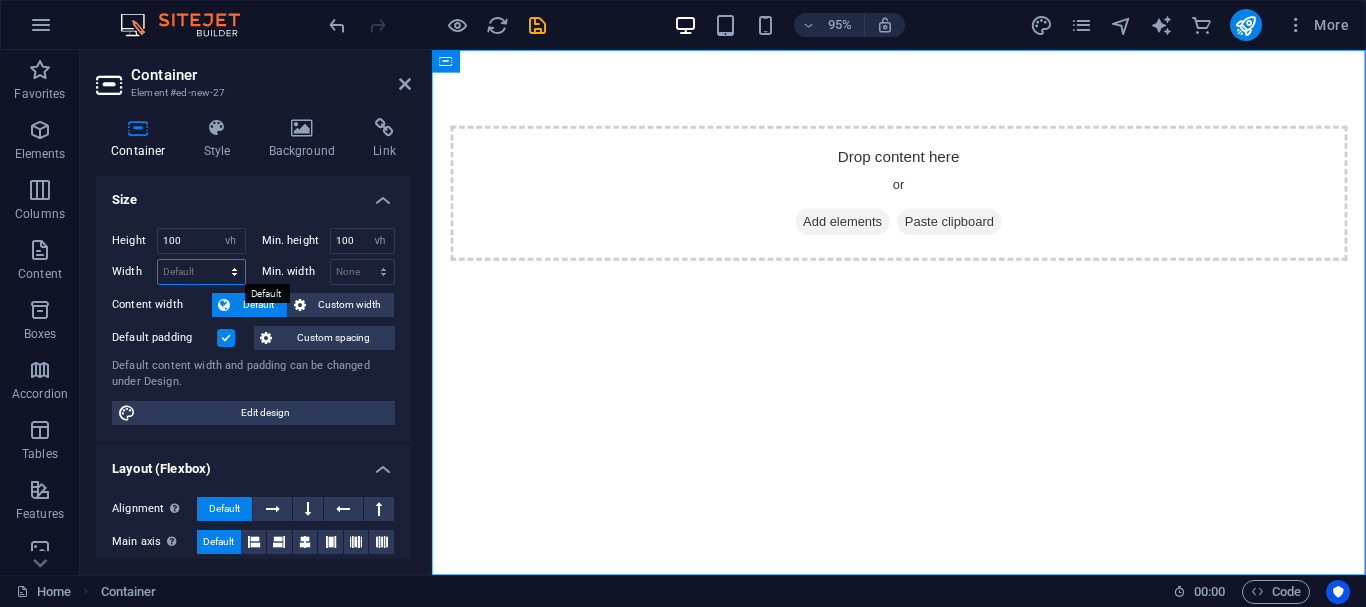 click on "Default px rem % em vh vw" at bounding box center (201, 272) 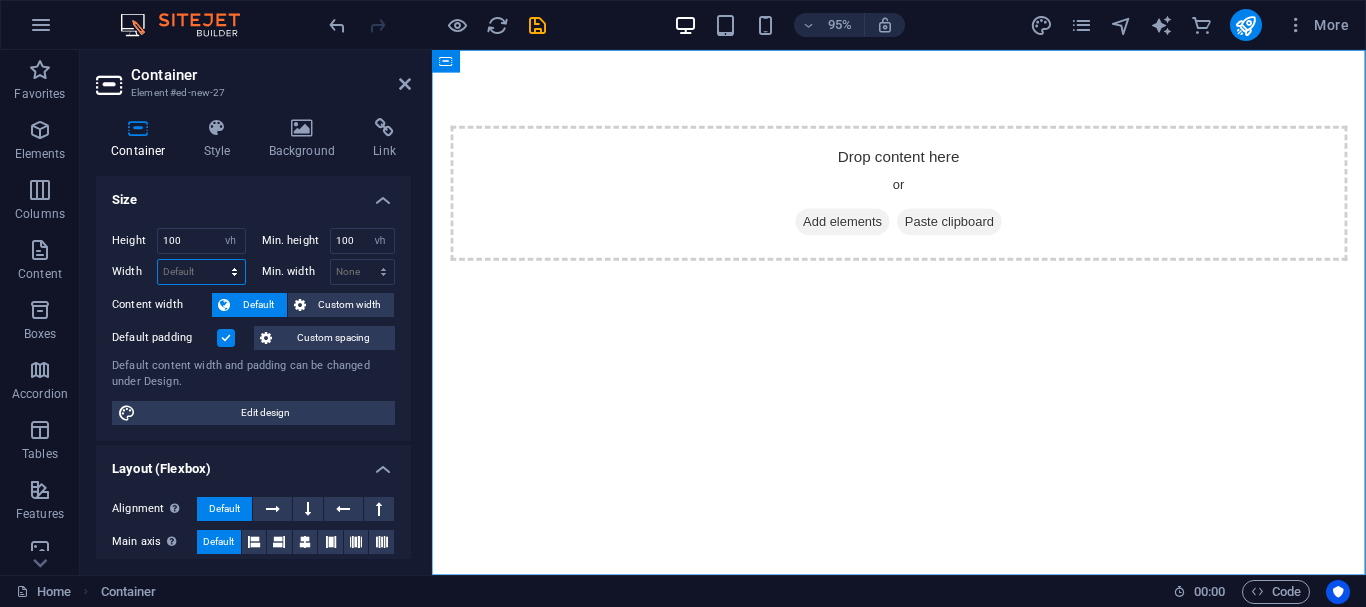 click on "Default px rem % em vh vw" at bounding box center (201, 272) 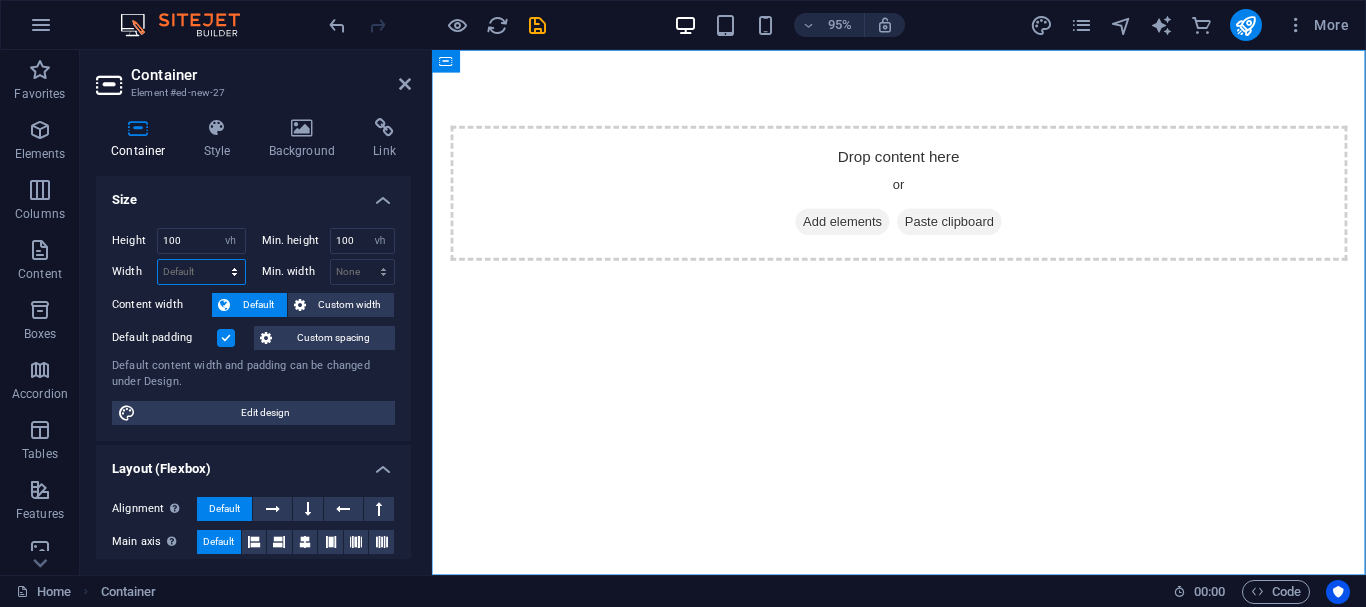 select on "vh" 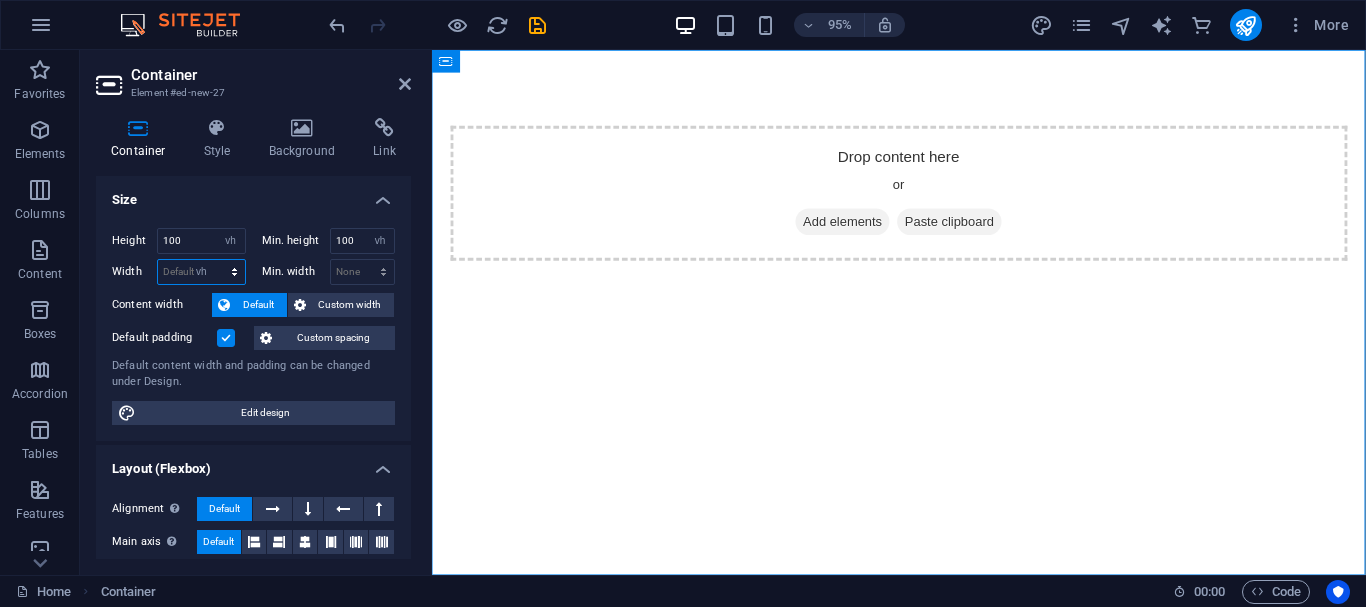 click on "vh" at bounding box center (0, 0) 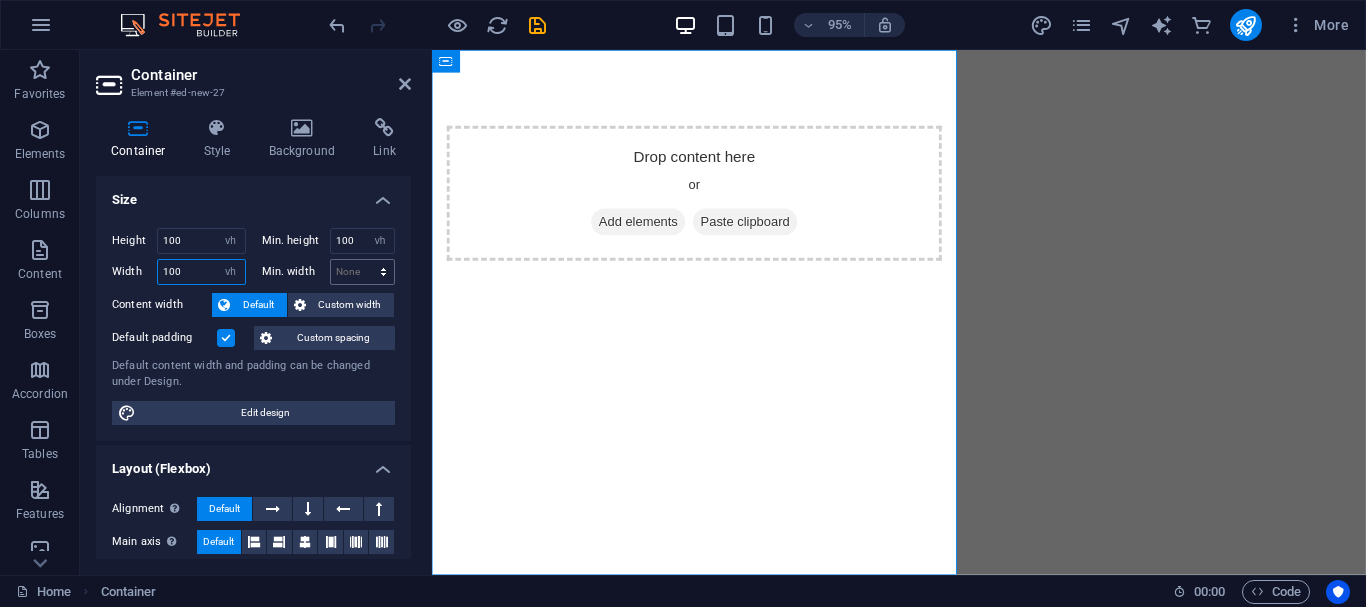 type on "100" 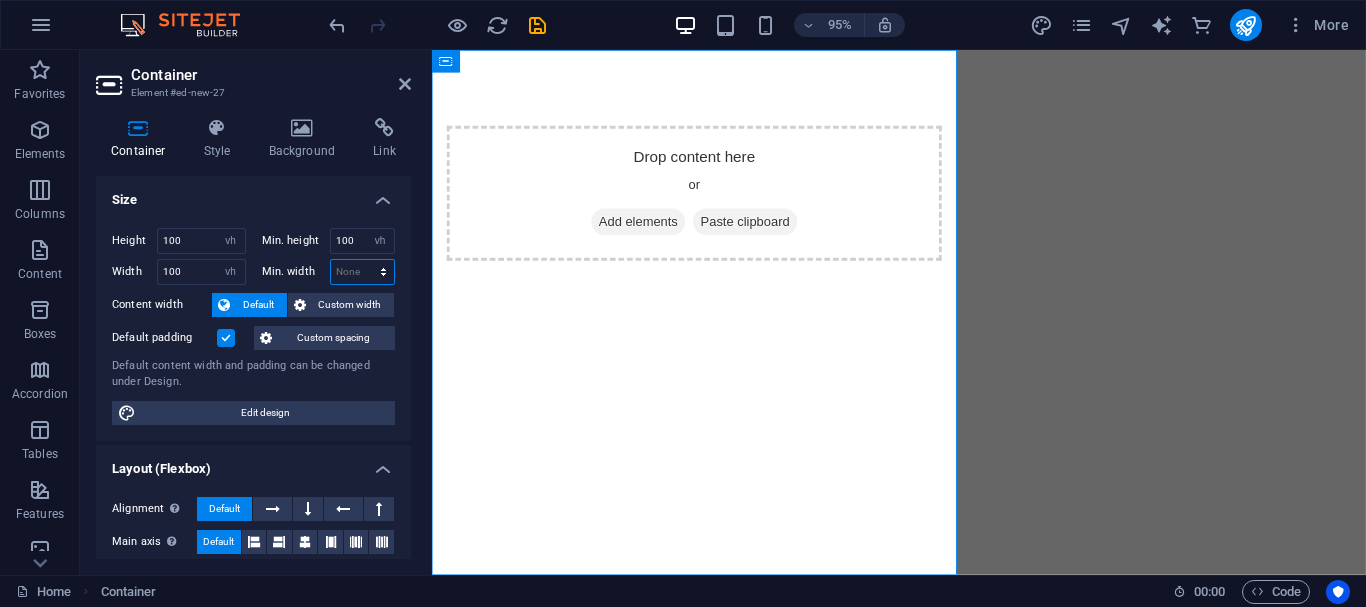 click on "None px rem % vh vw" at bounding box center [363, 272] 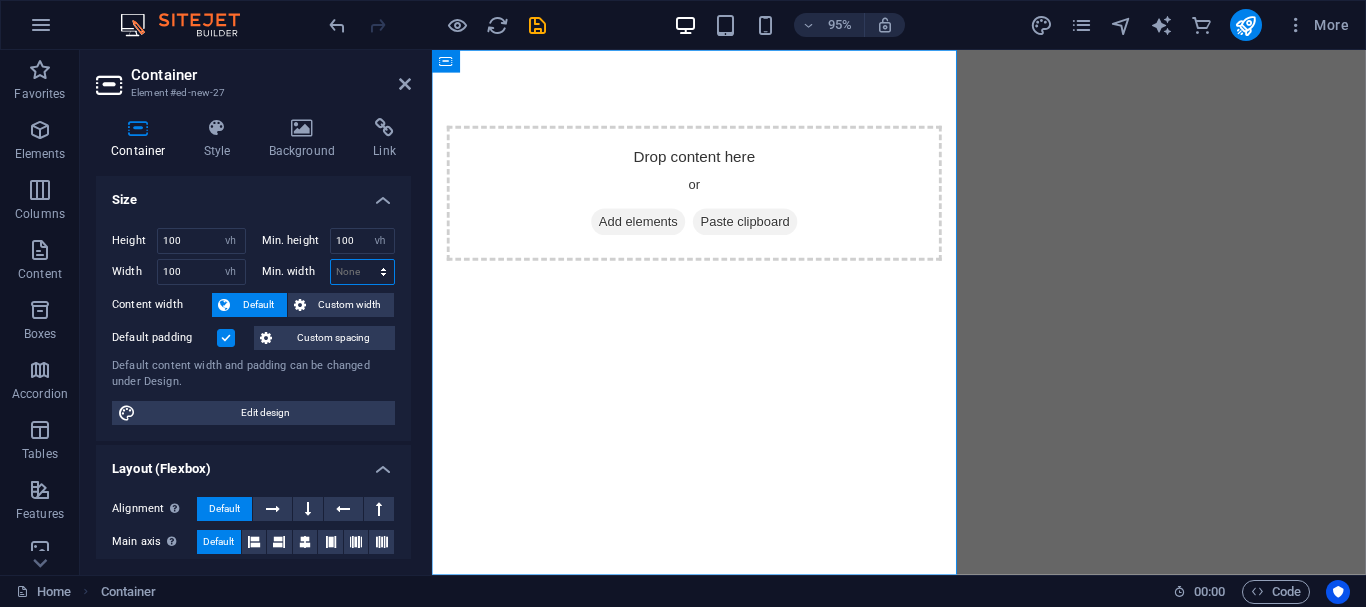 select on "vw" 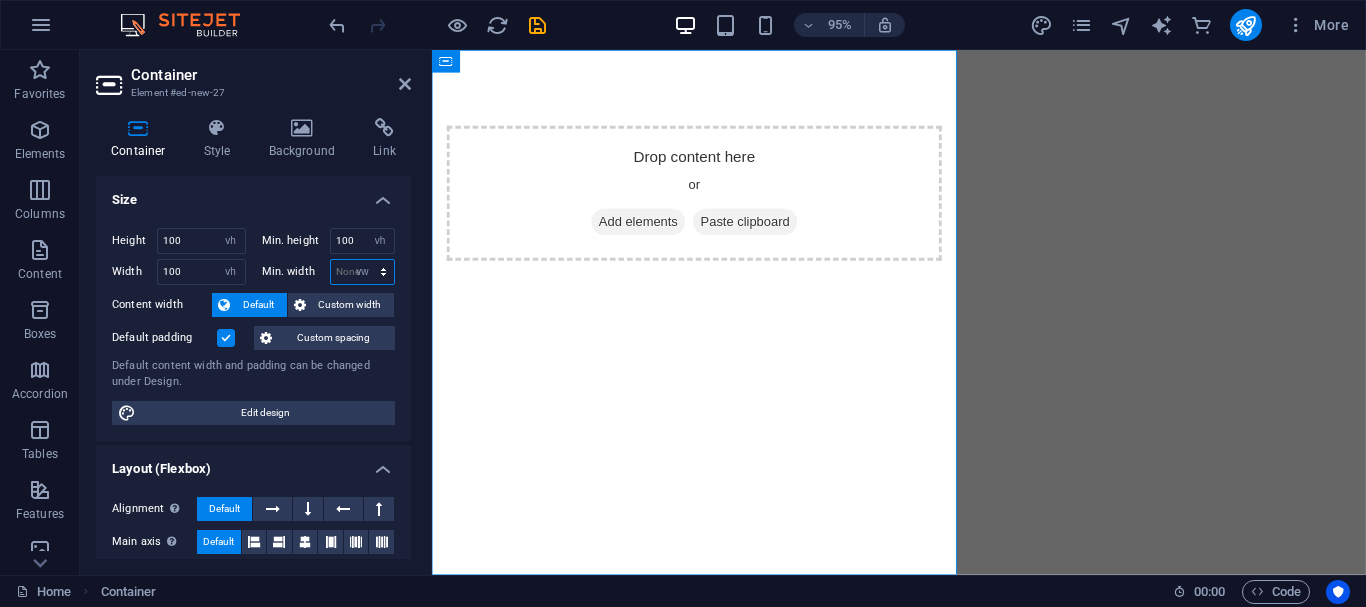 click on "vw" at bounding box center [0, 0] 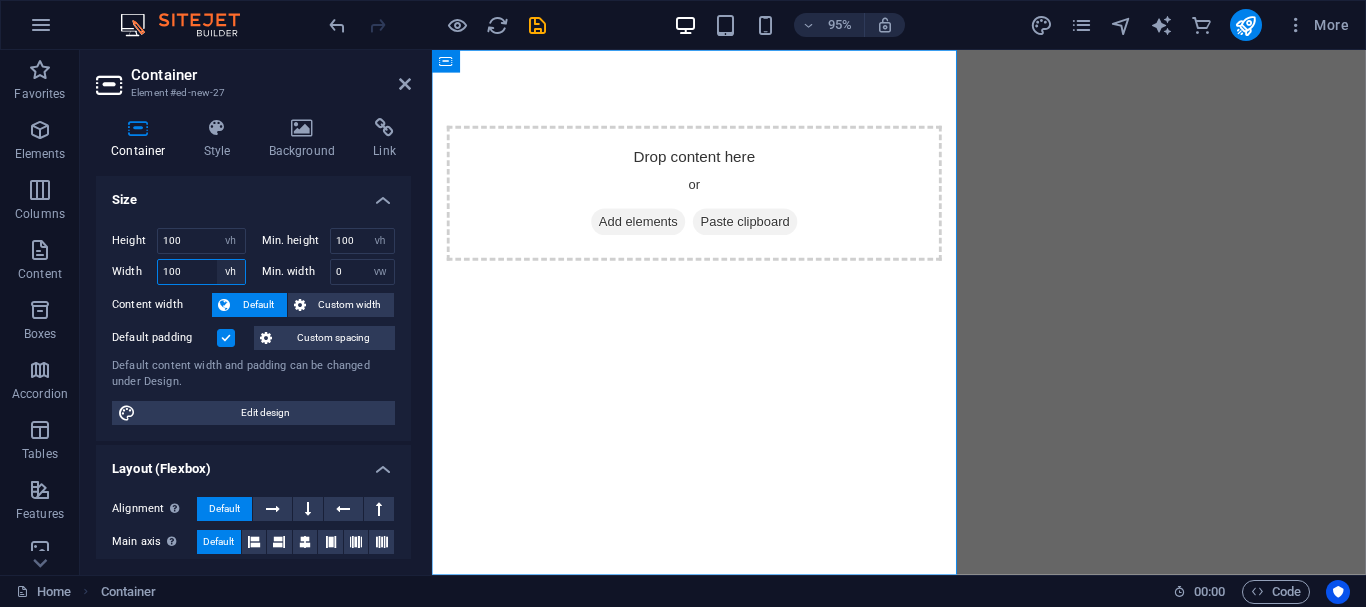 select on "vw" 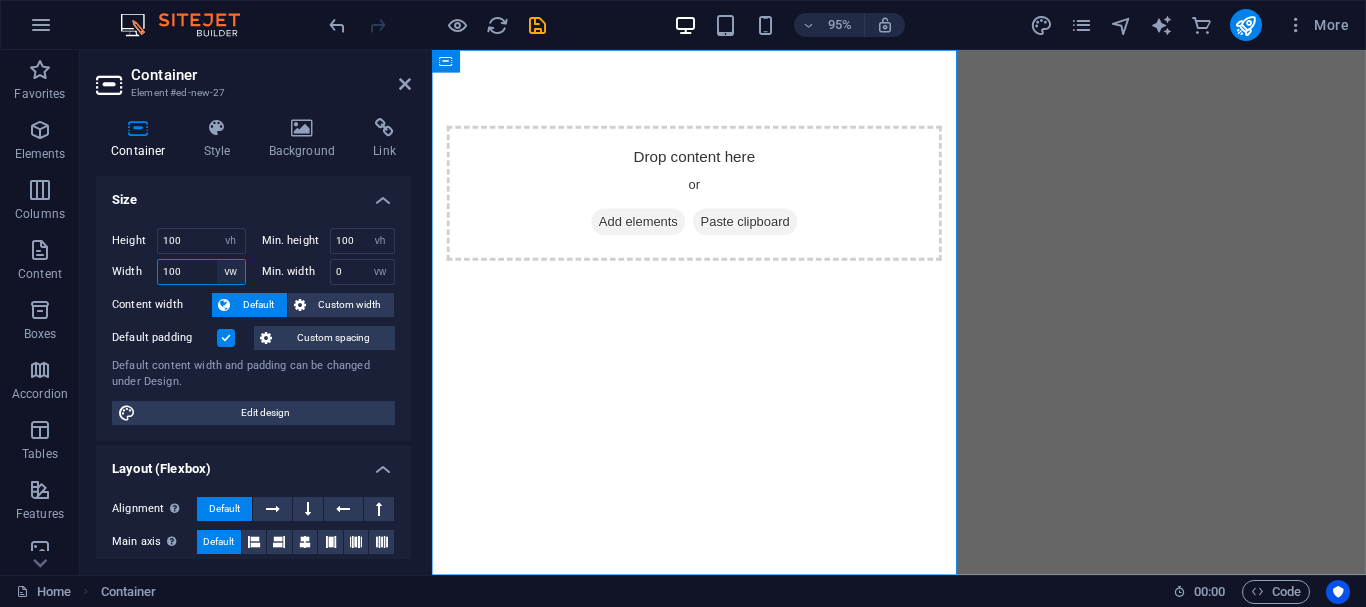 click on "vw" at bounding box center (0, 0) 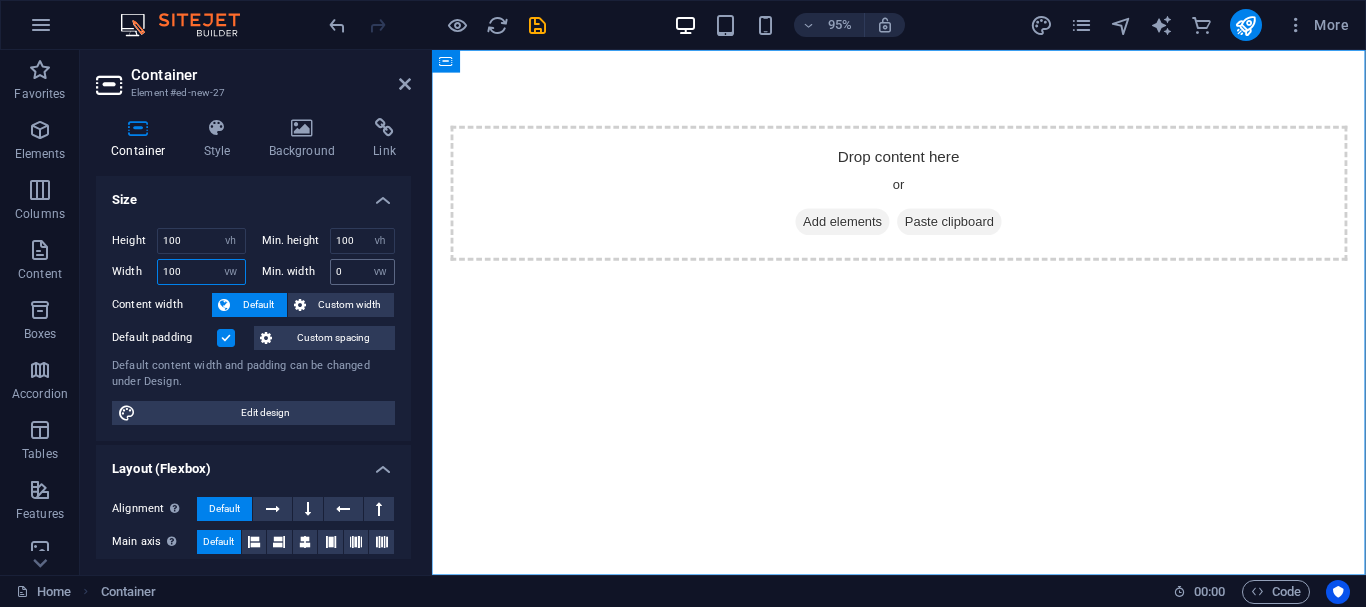 type on "100" 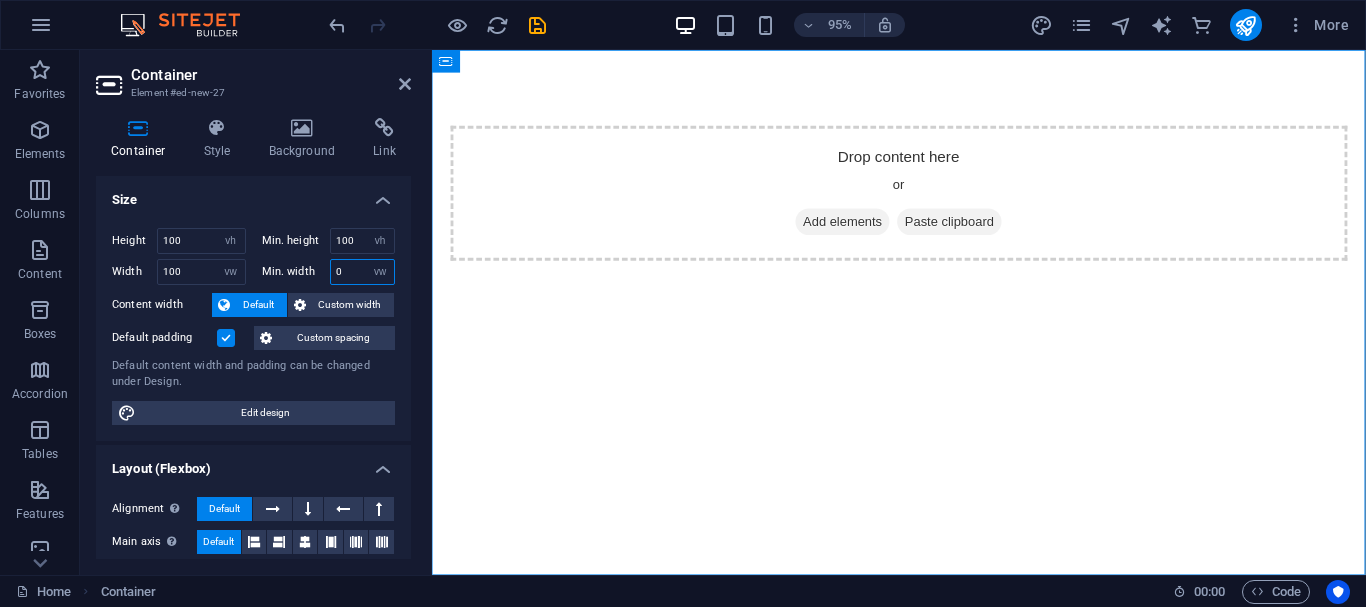 click on "0" at bounding box center [363, 272] 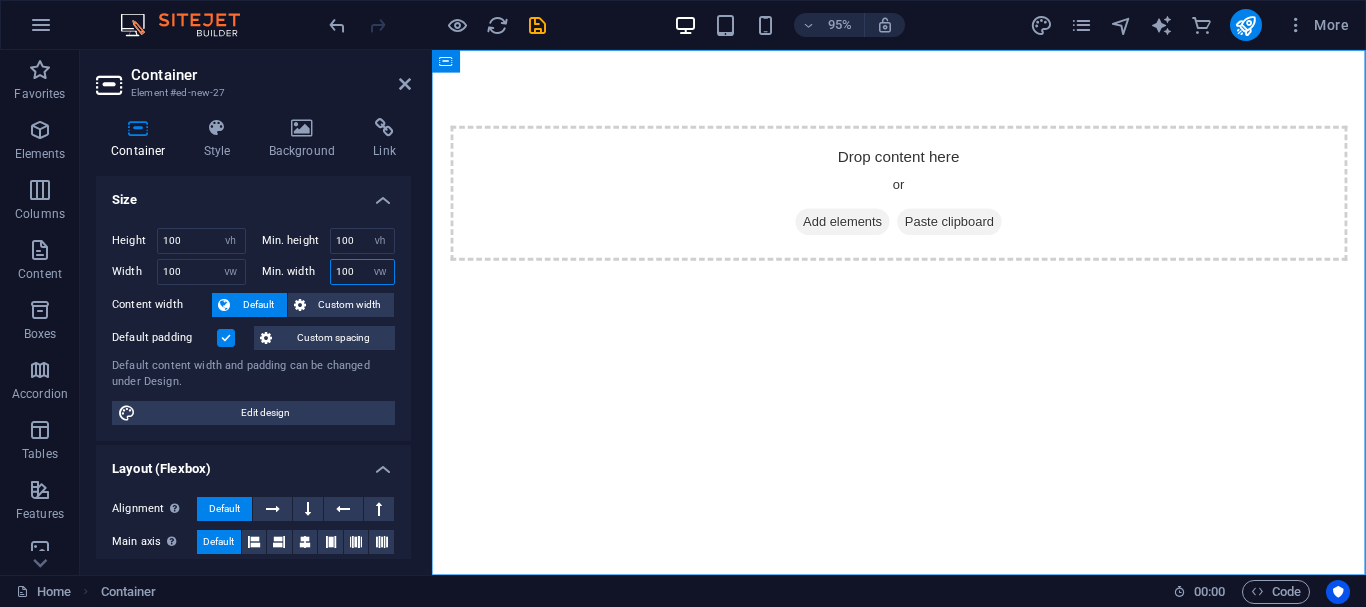 type on "100" 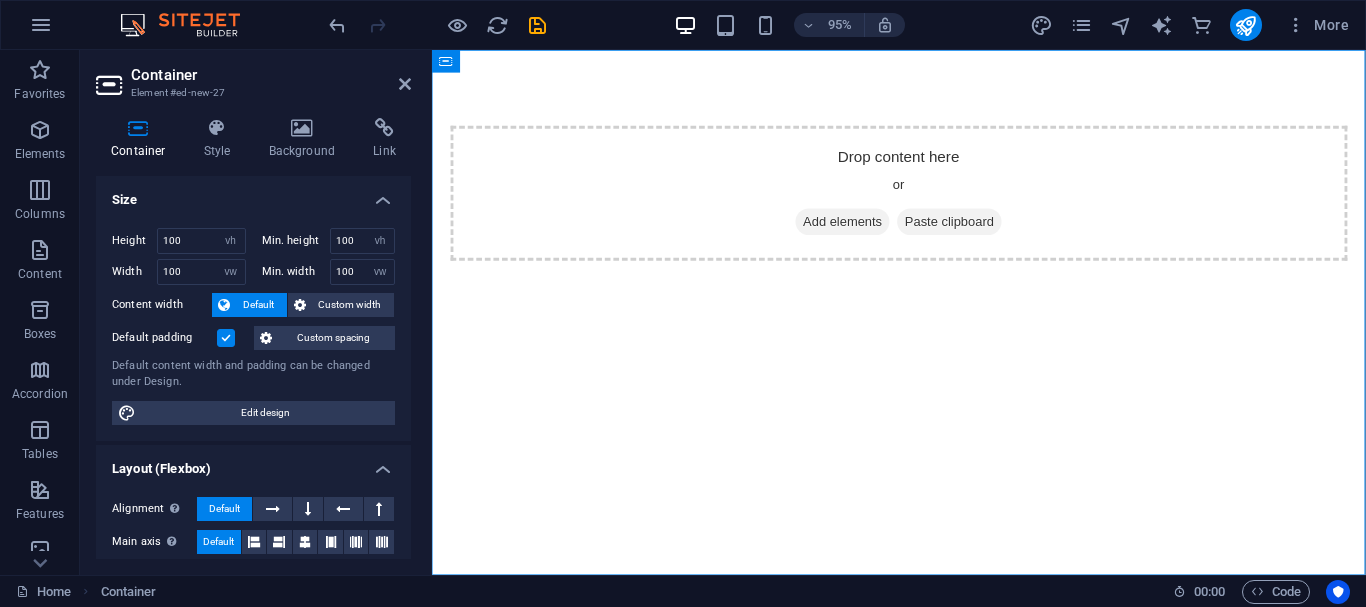 click on "Size" at bounding box center (253, 194) 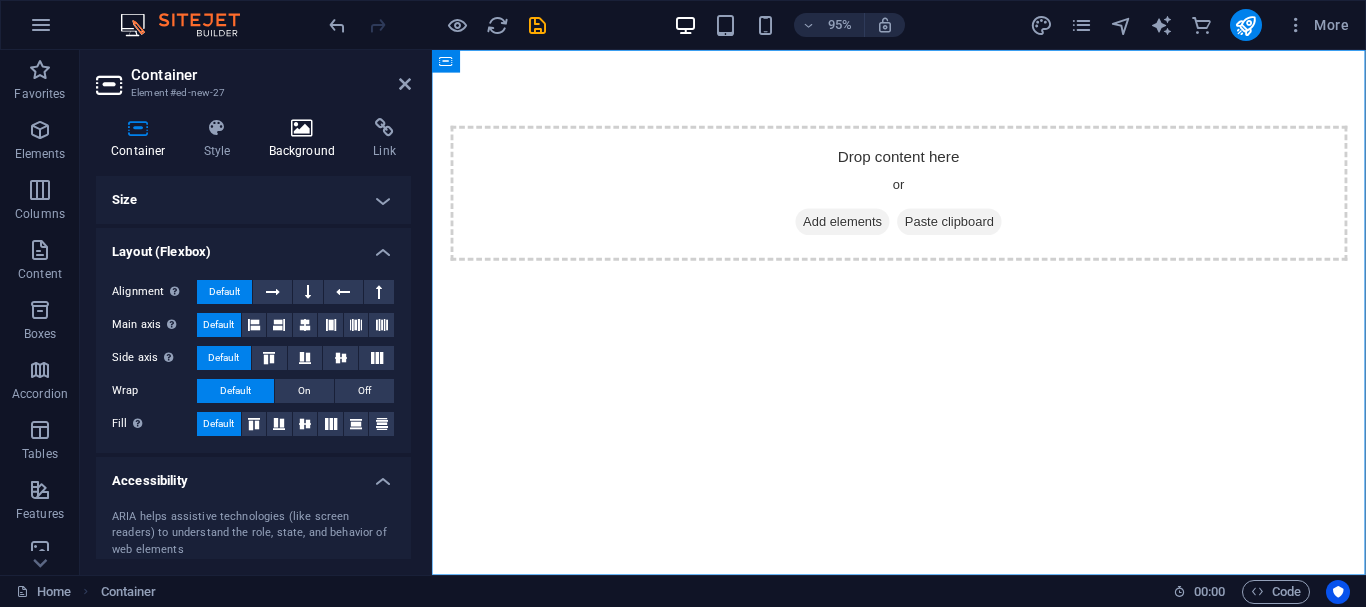 click on "Background" at bounding box center [306, 139] 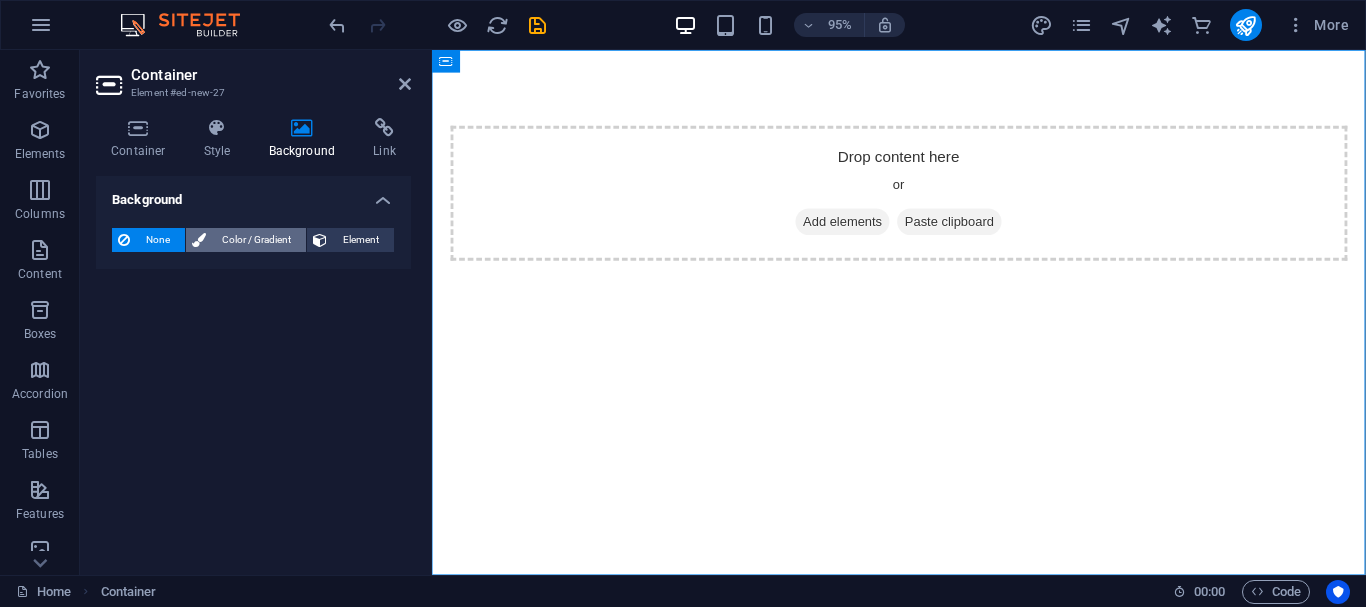 click on "Color / Gradient" at bounding box center [256, 240] 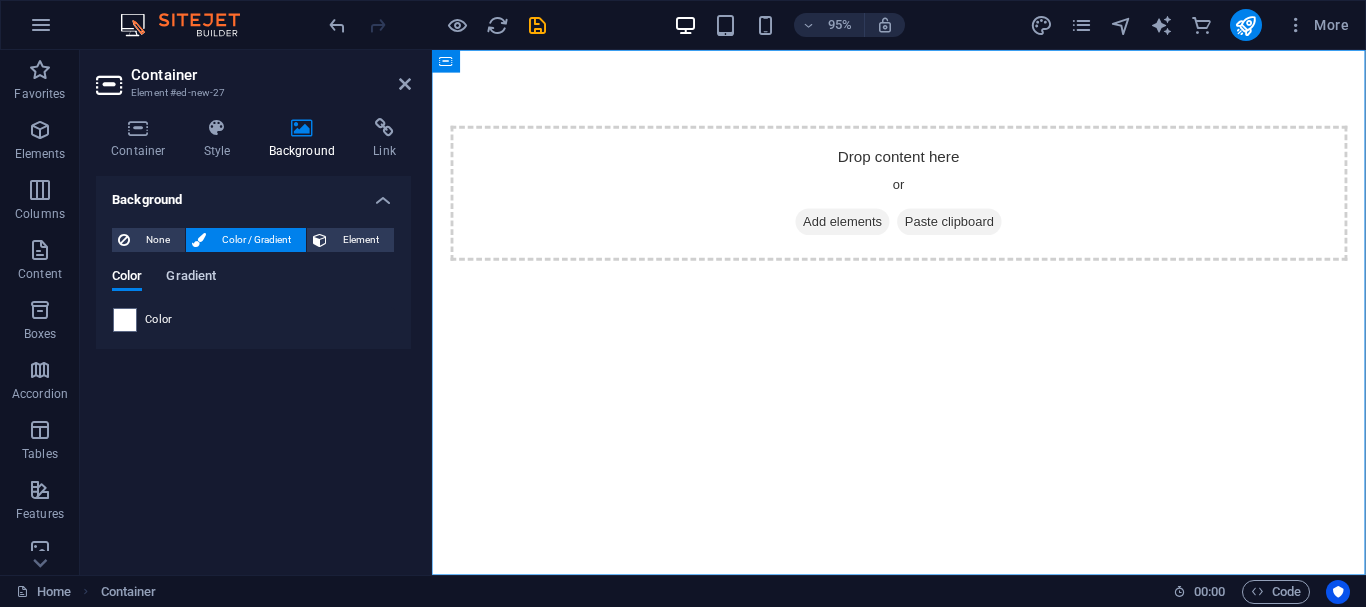 click on "Gradient" at bounding box center [191, 278] 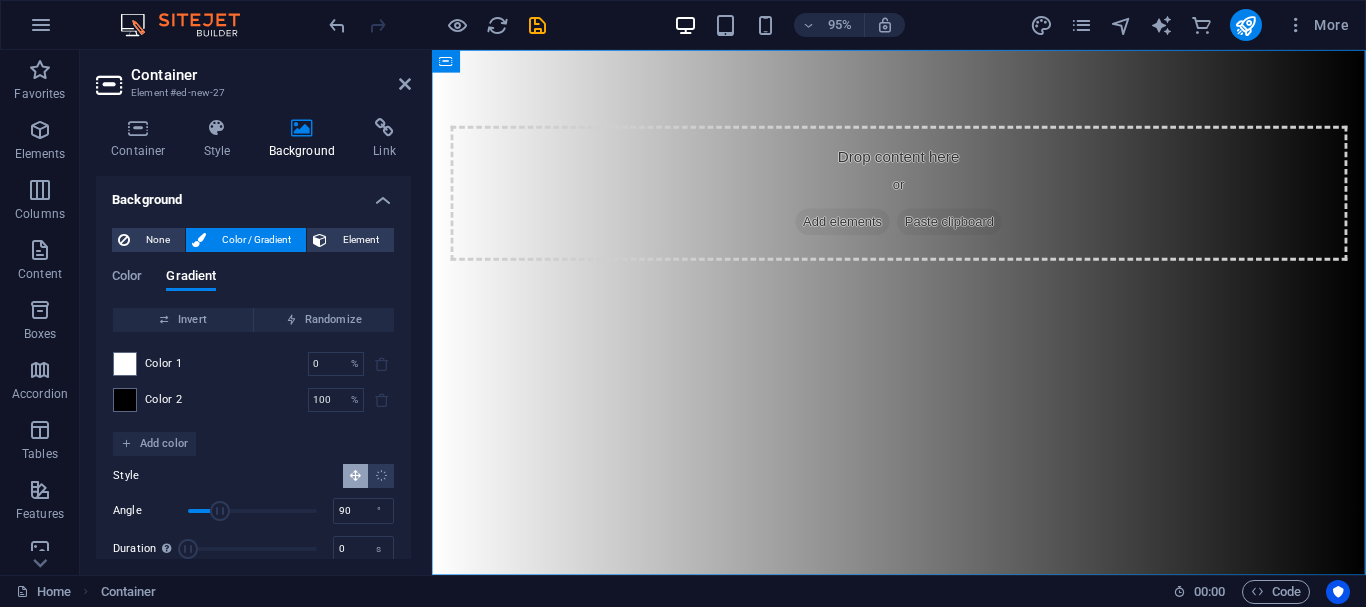 scroll, scrollTop: 30, scrollLeft: 0, axis: vertical 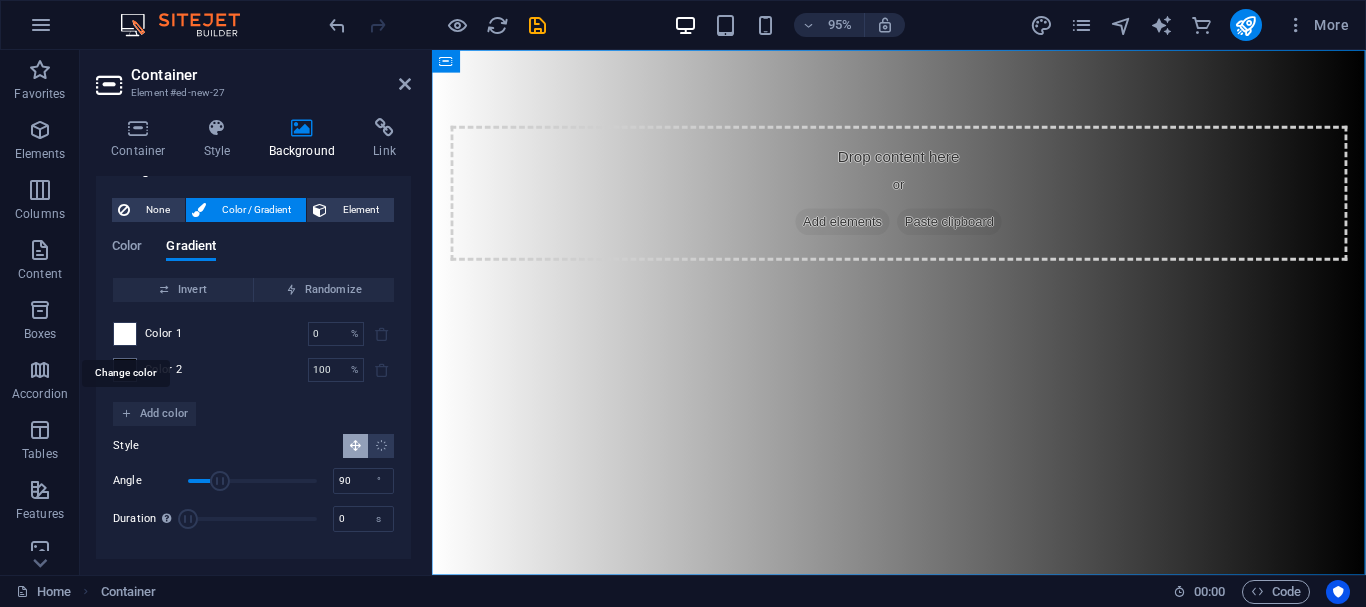 click at bounding box center (125, 334) 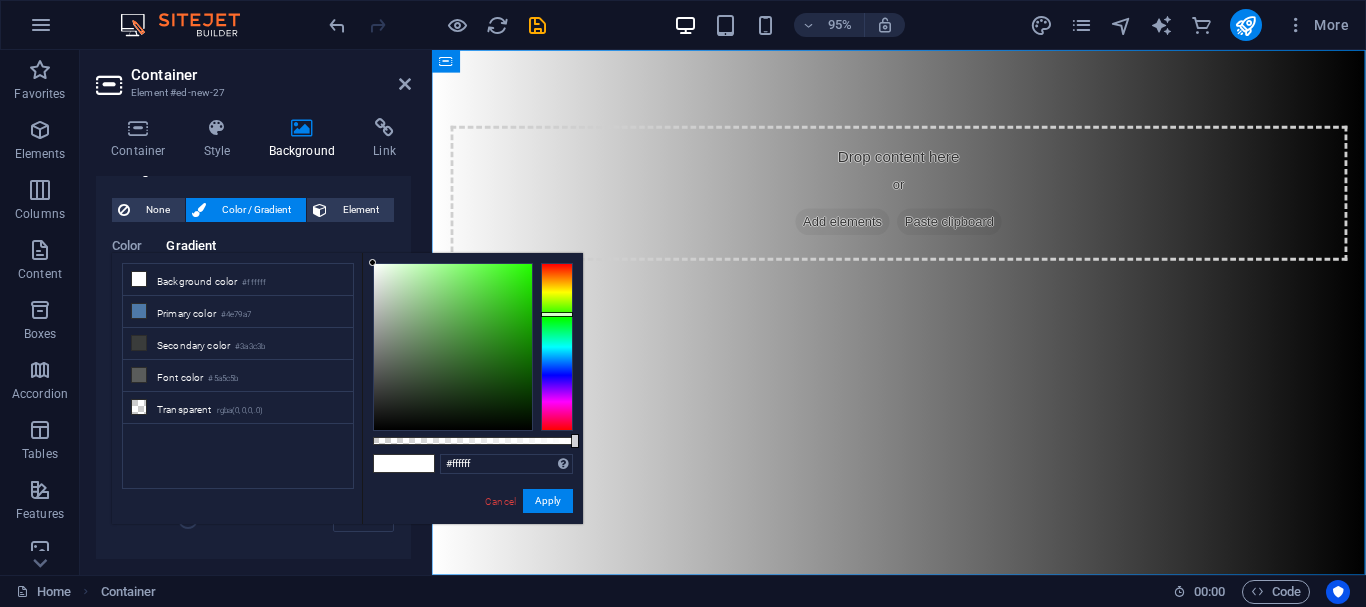 click at bounding box center [557, 347] 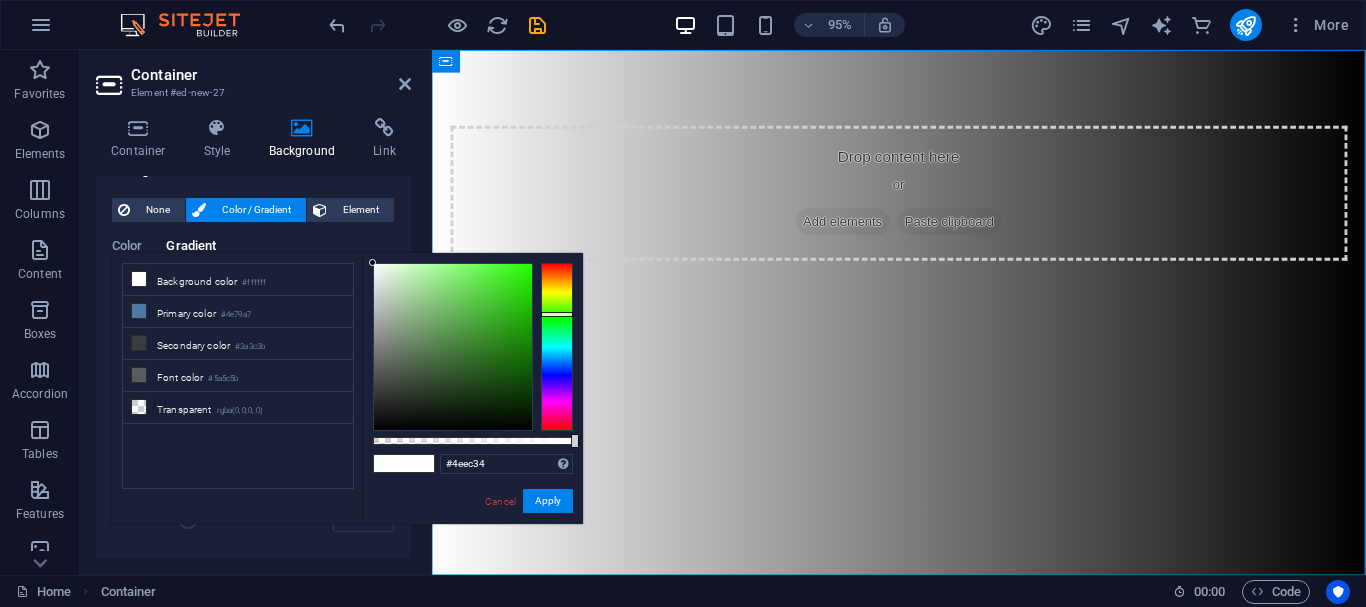 click at bounding box center [453, 347] 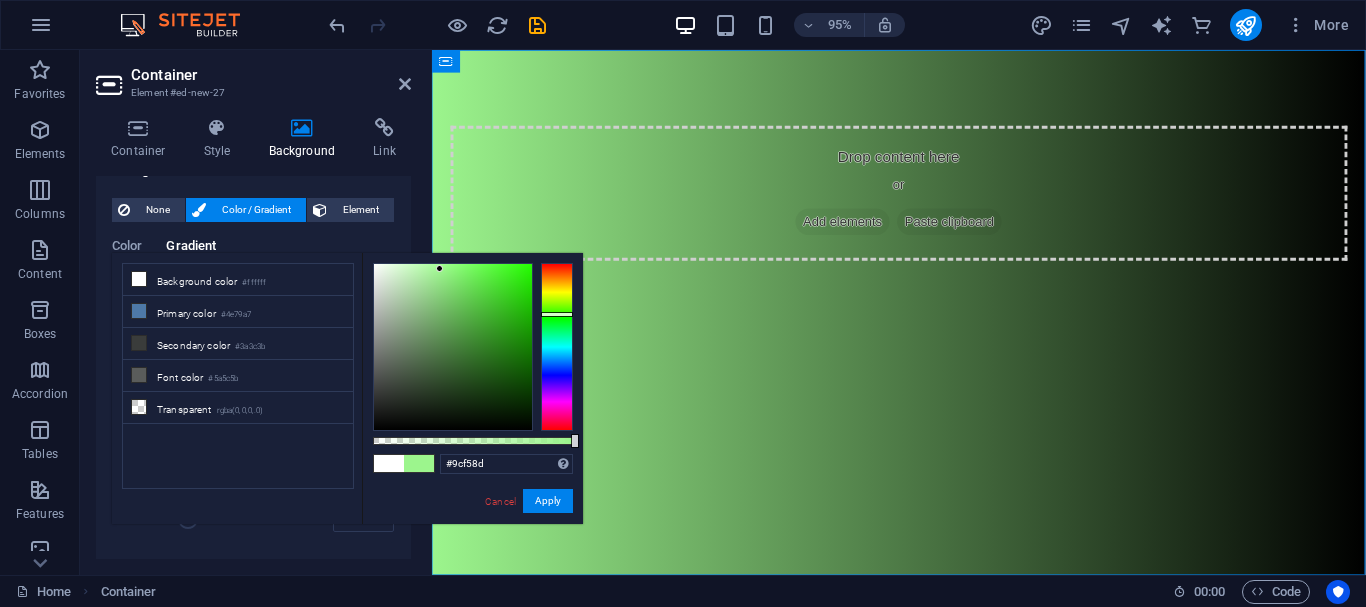 click at bounding box center (453, 347) 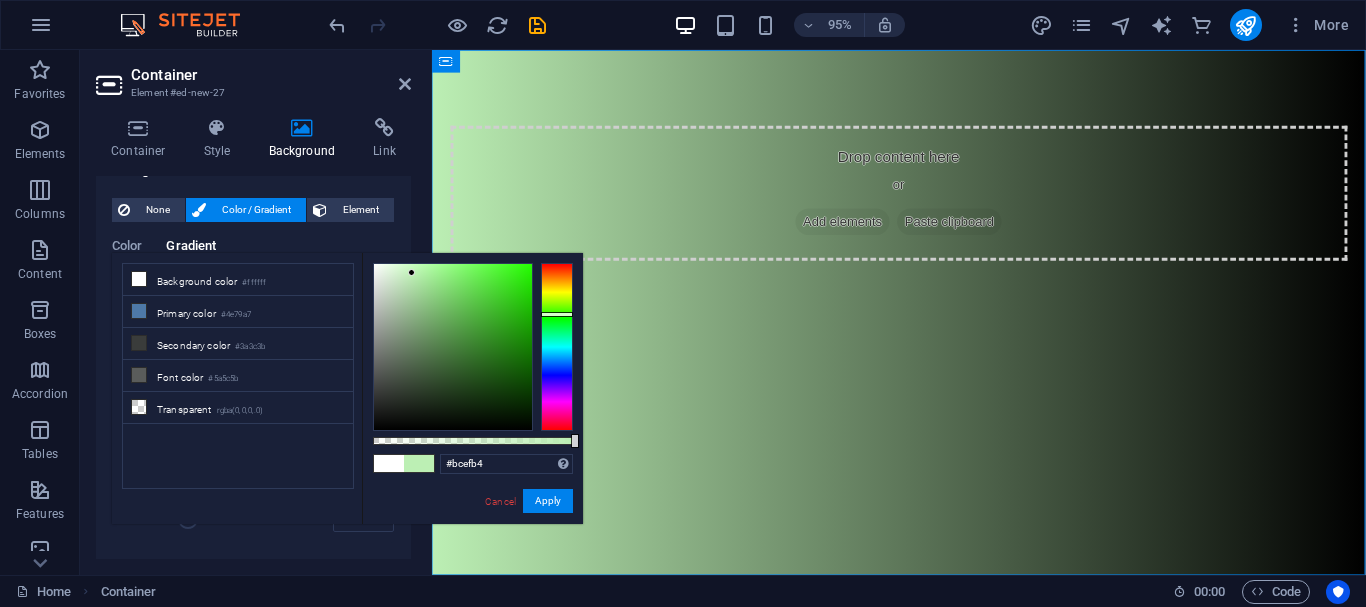 click at bounding box center [453, 347] 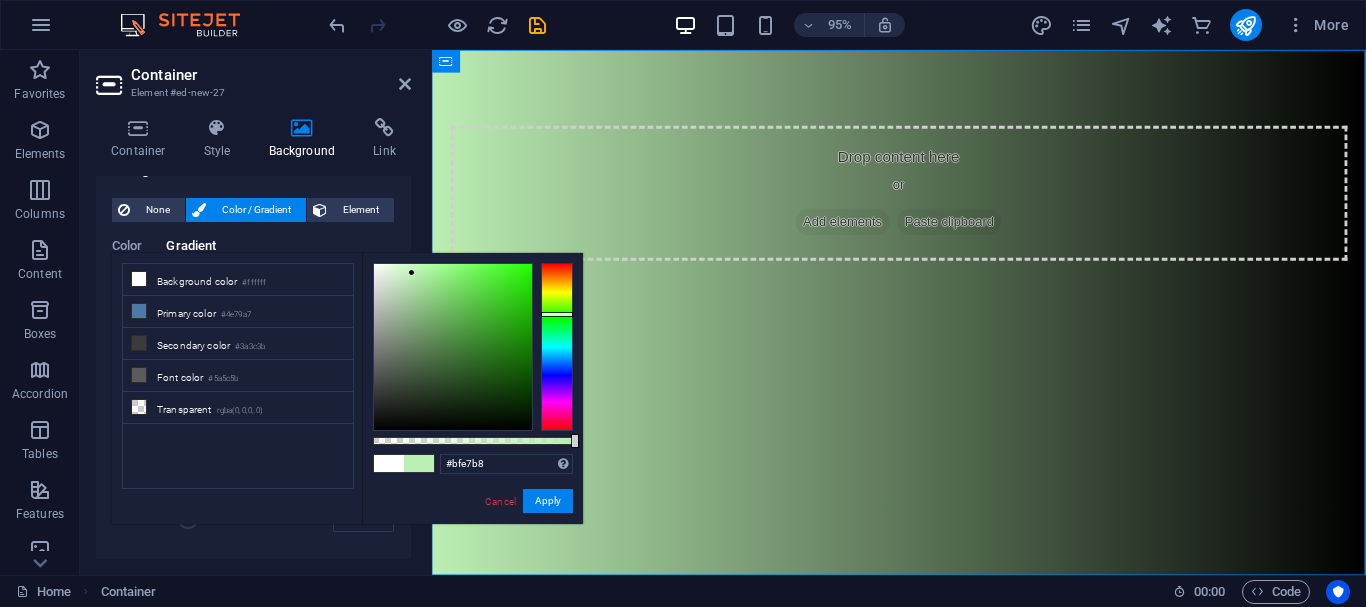 click at bounding box center (453, 347) 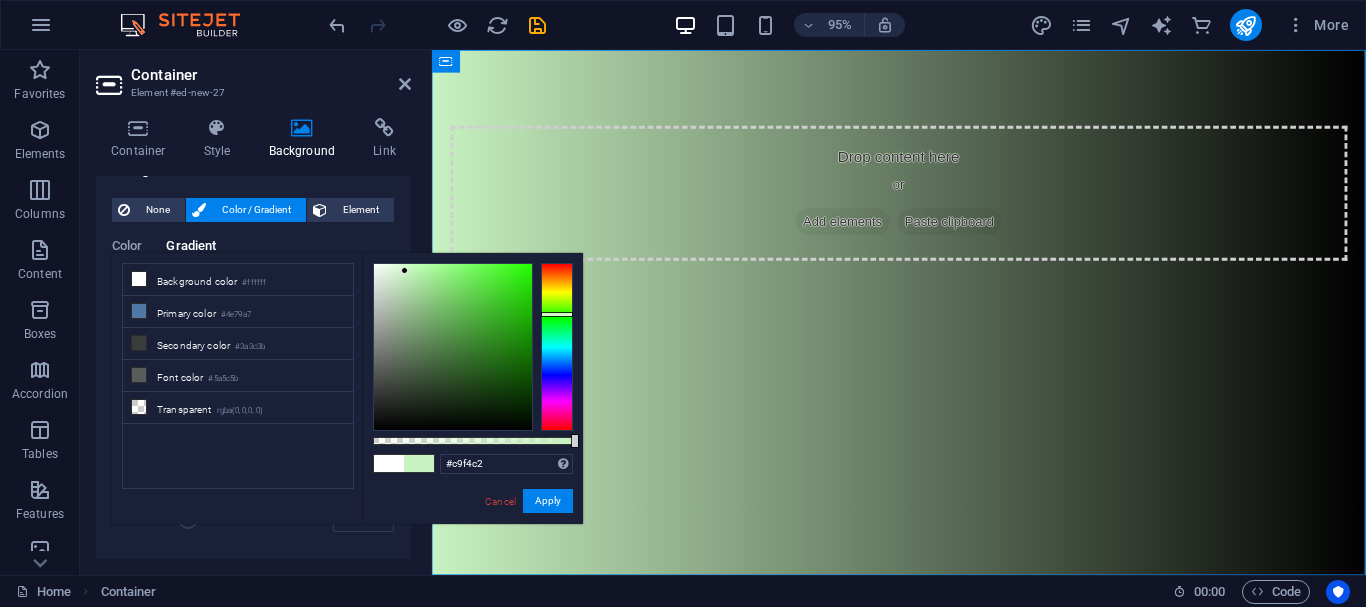 click at bounding box center (404, 270) 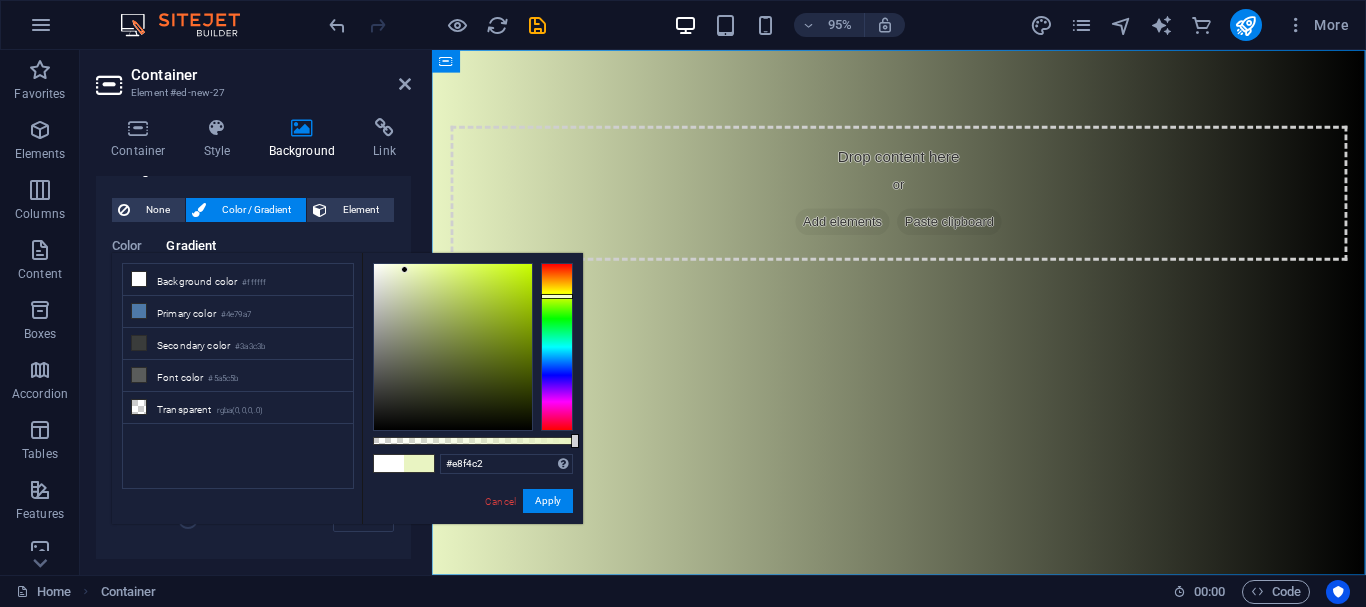 drag, startPoint x: 559, startPoint y: 315, endPoint x: 560, endPoint y: 297, distance: 18.027756 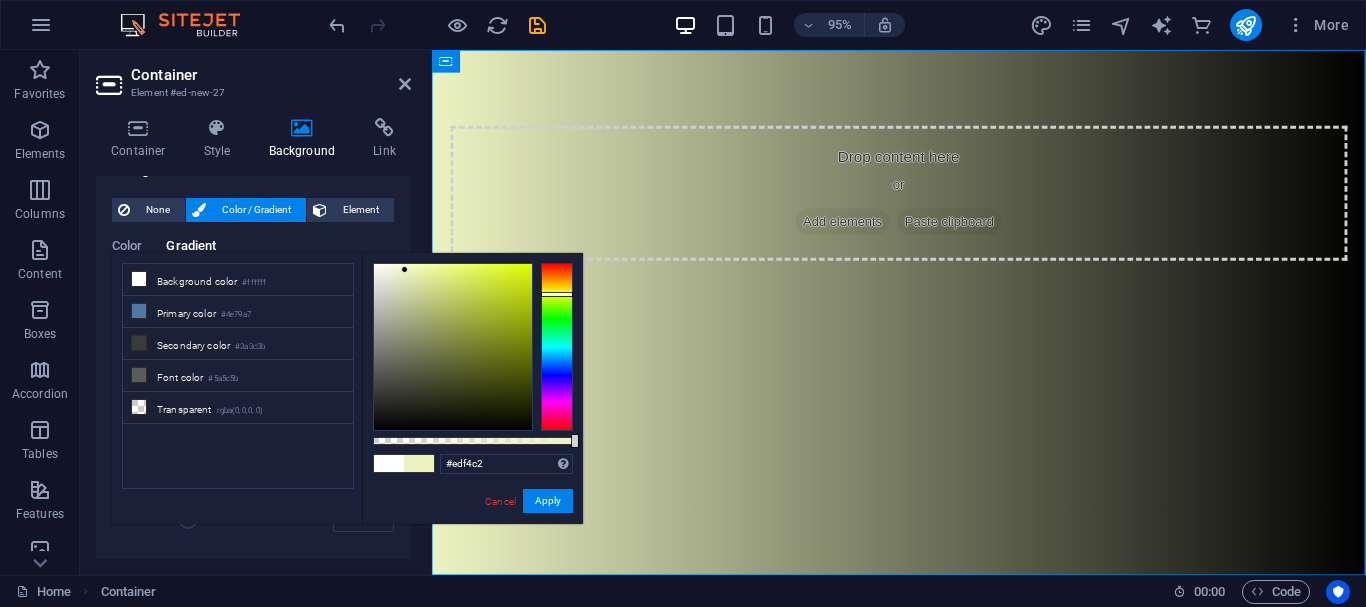 click at bounding box center [557, 347] 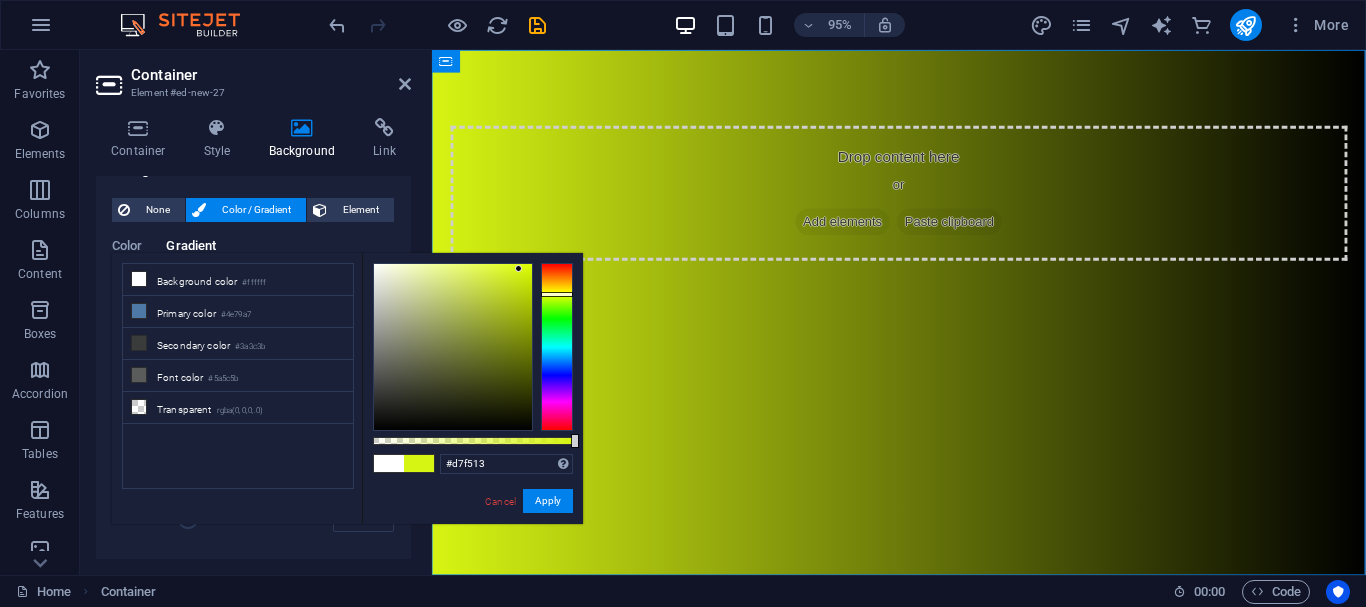 click at bounding box center [453, 347] 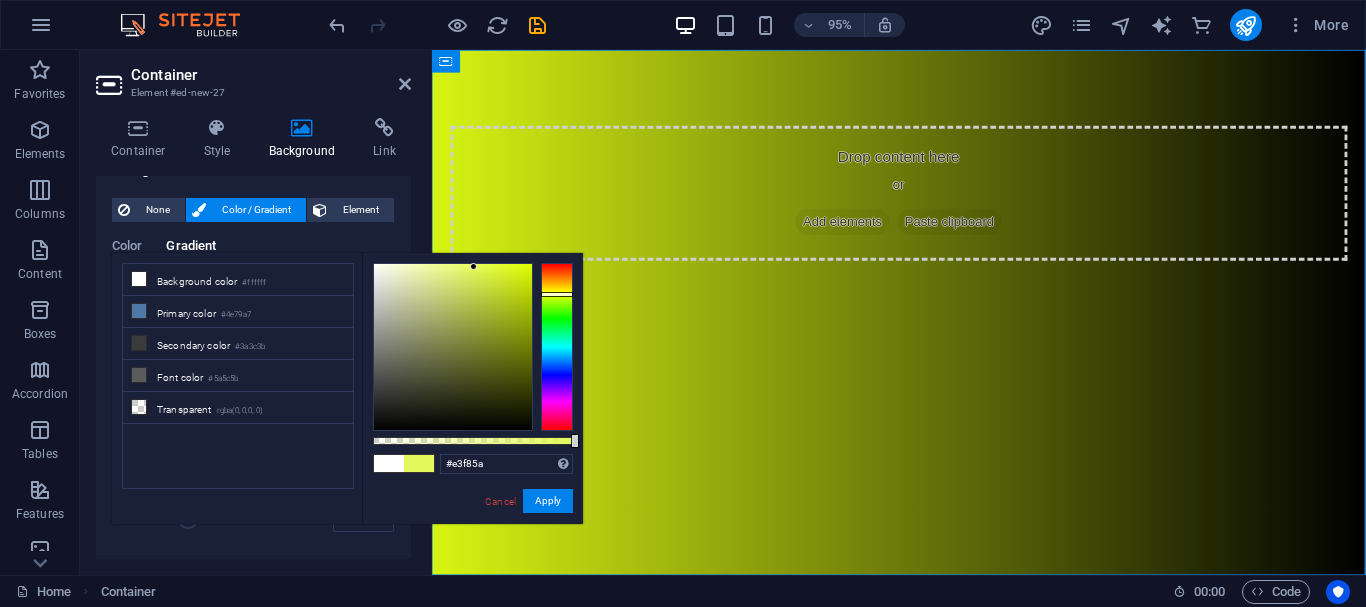 click at bounding box center [453, 347] 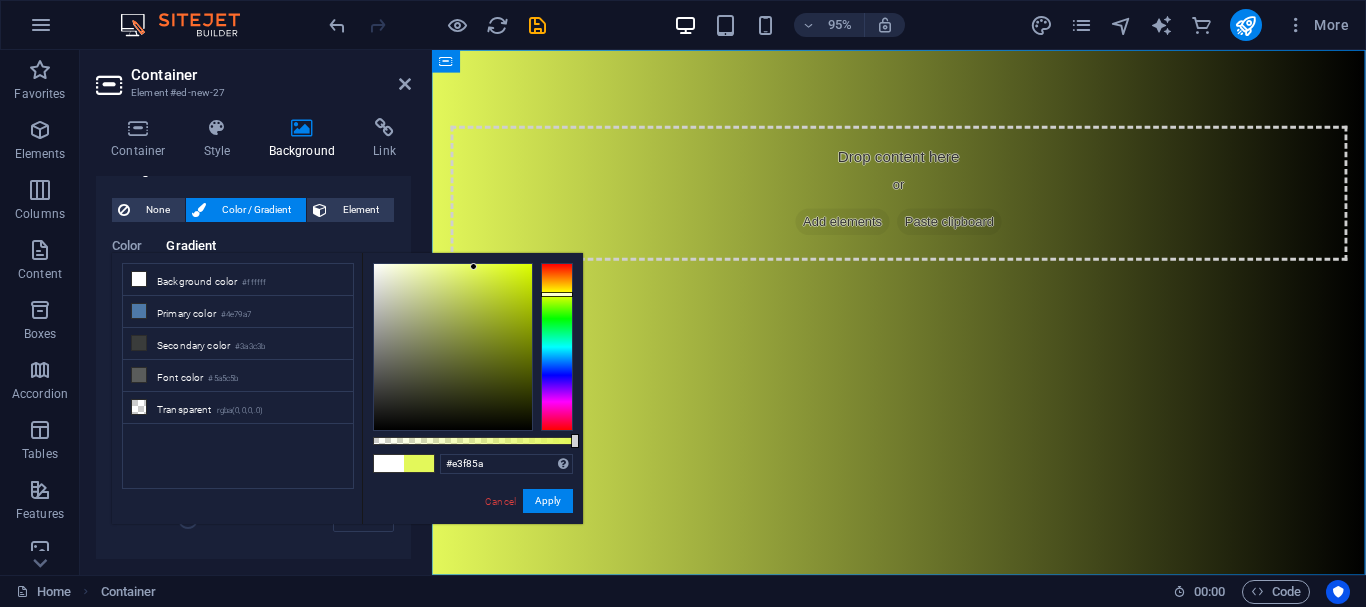 type on "#e2ef90" 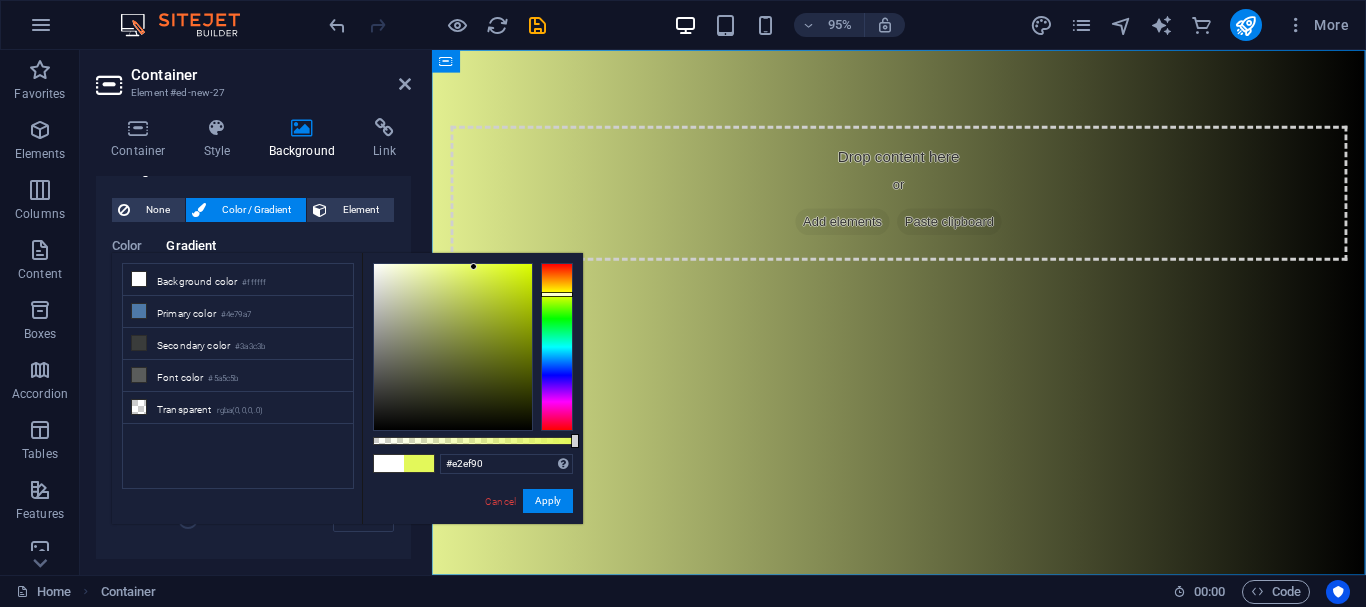 click at bounding box center [453, 347] 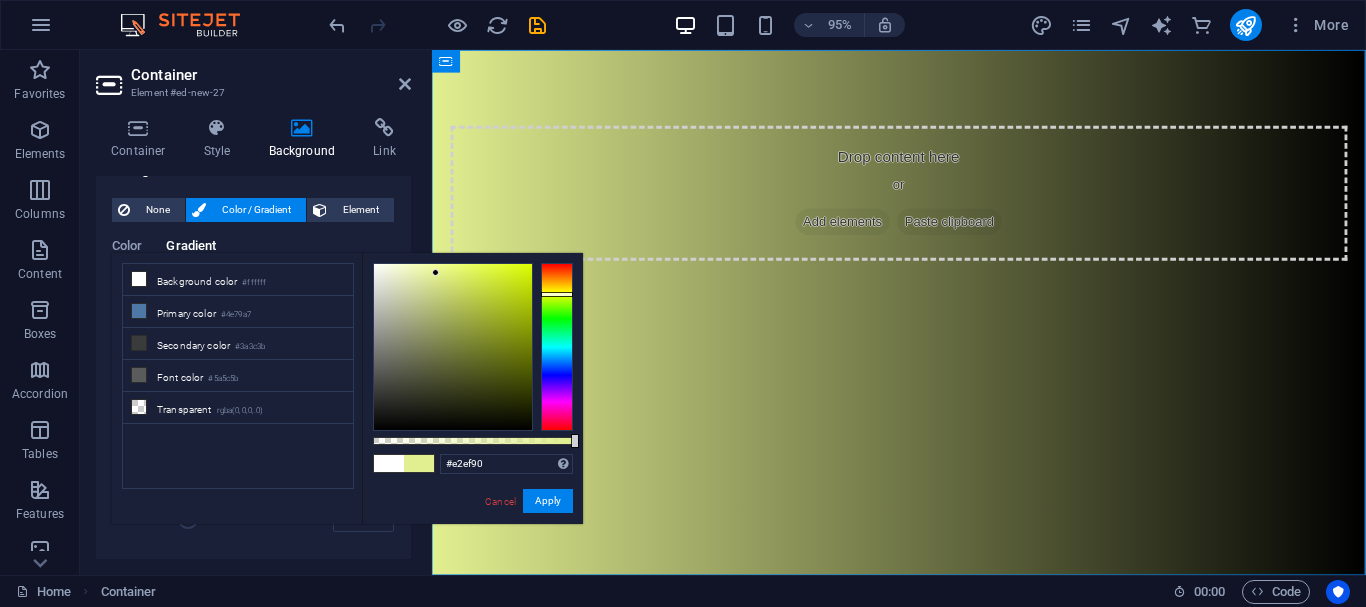 click on "None Color / Gradient Element" at bounding box center (253, 210) 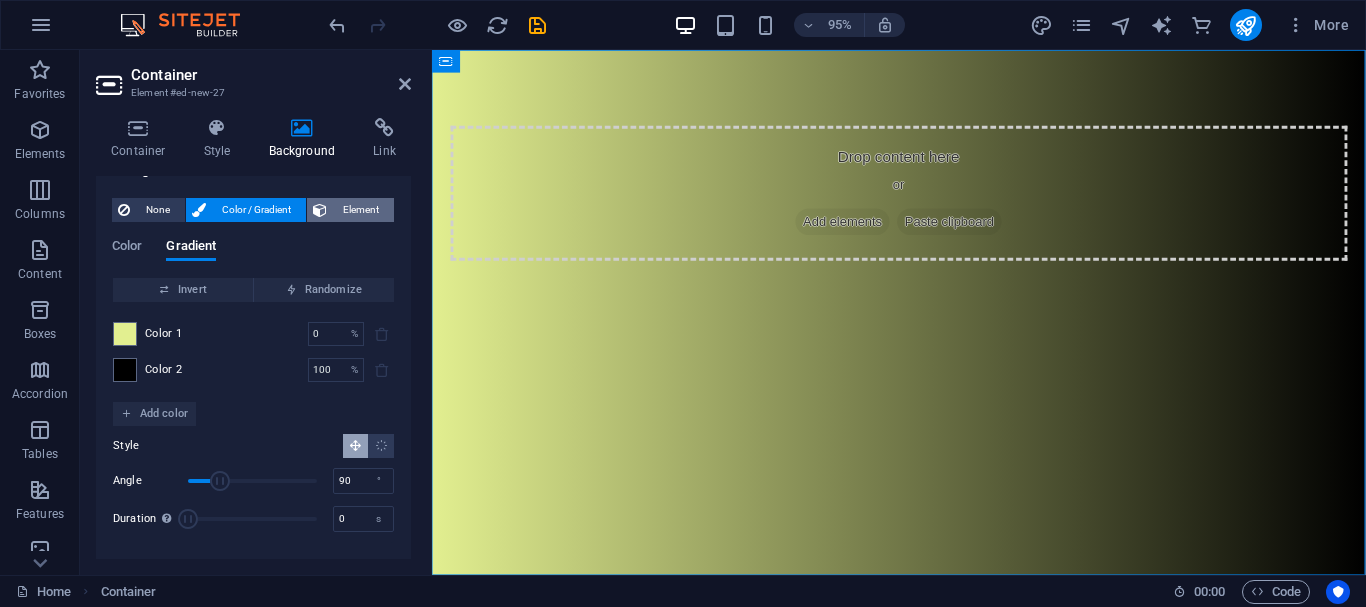 click on "Element" at bounding box center [360, 210] 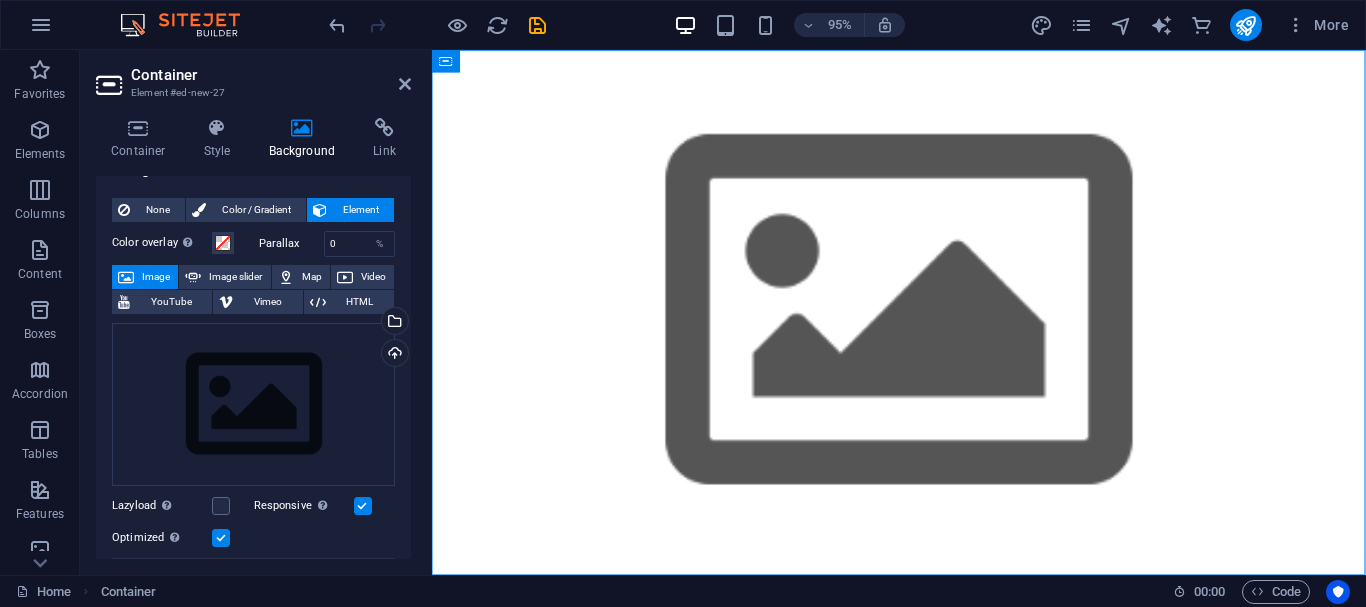 scroll, scrollTop: 0, scrollLeft: 0, axis: both 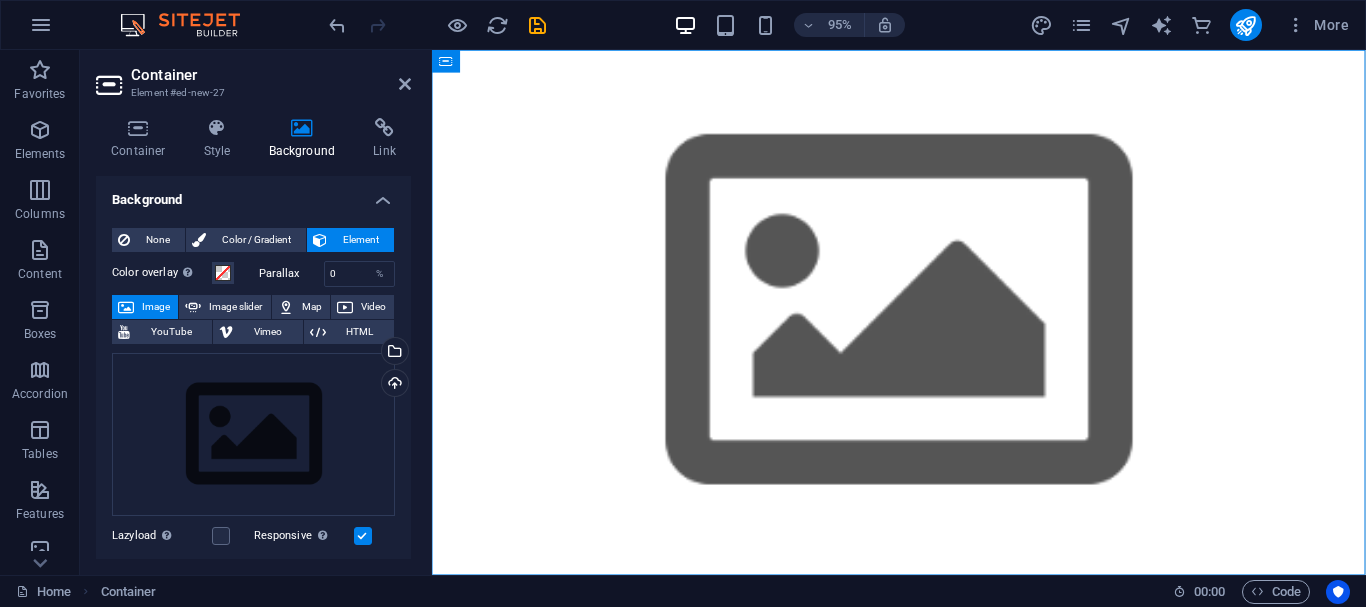 click on "Image" at bounding box center (156, 307) 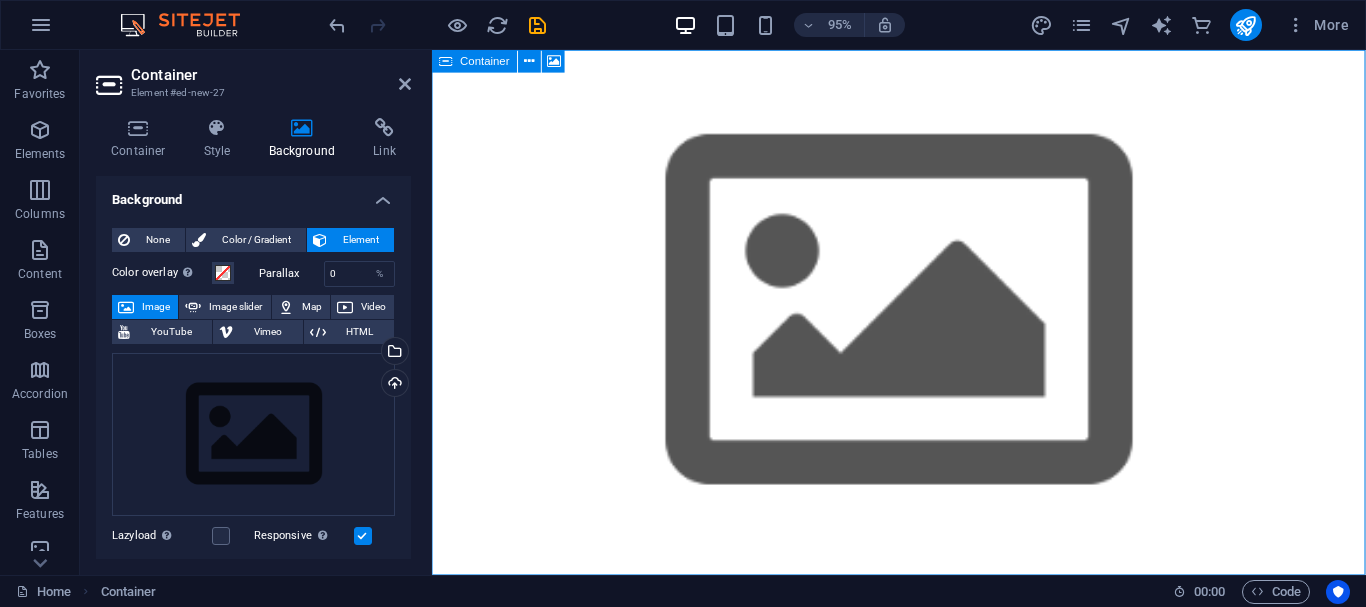 click on "Drop content here or  Add elements  Paste clipboard" at bounding box center (924, 754) 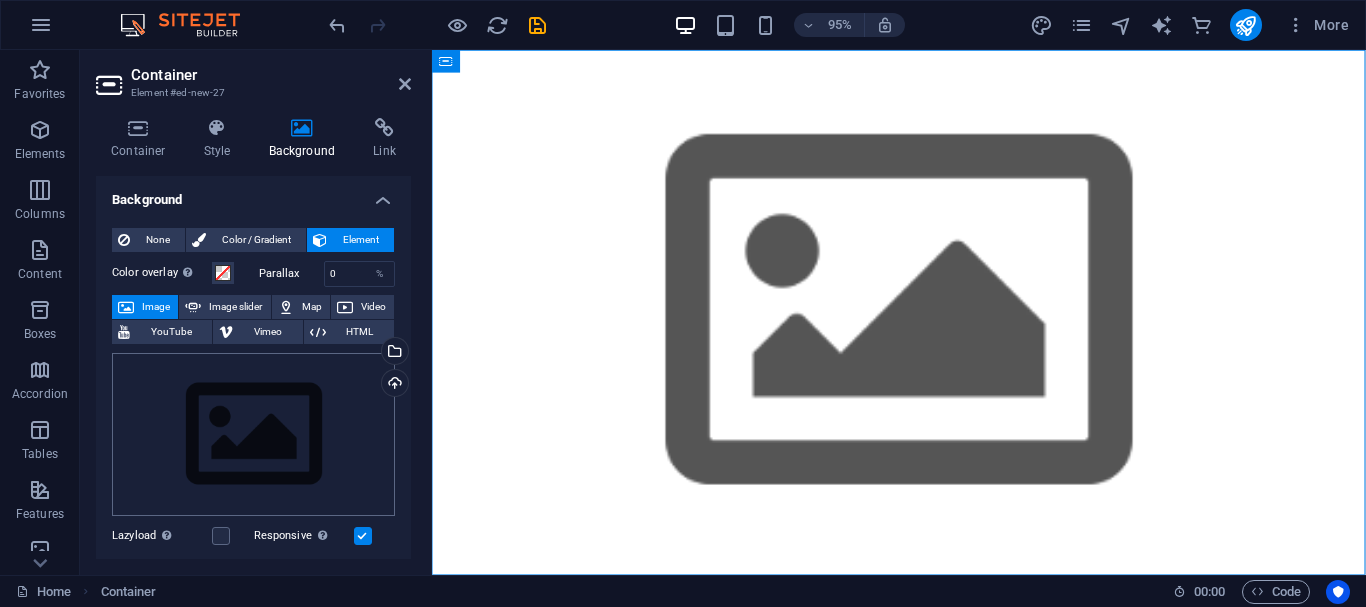 scroll, scrollTop: 73, scrollLeft: 0, axis: vertical 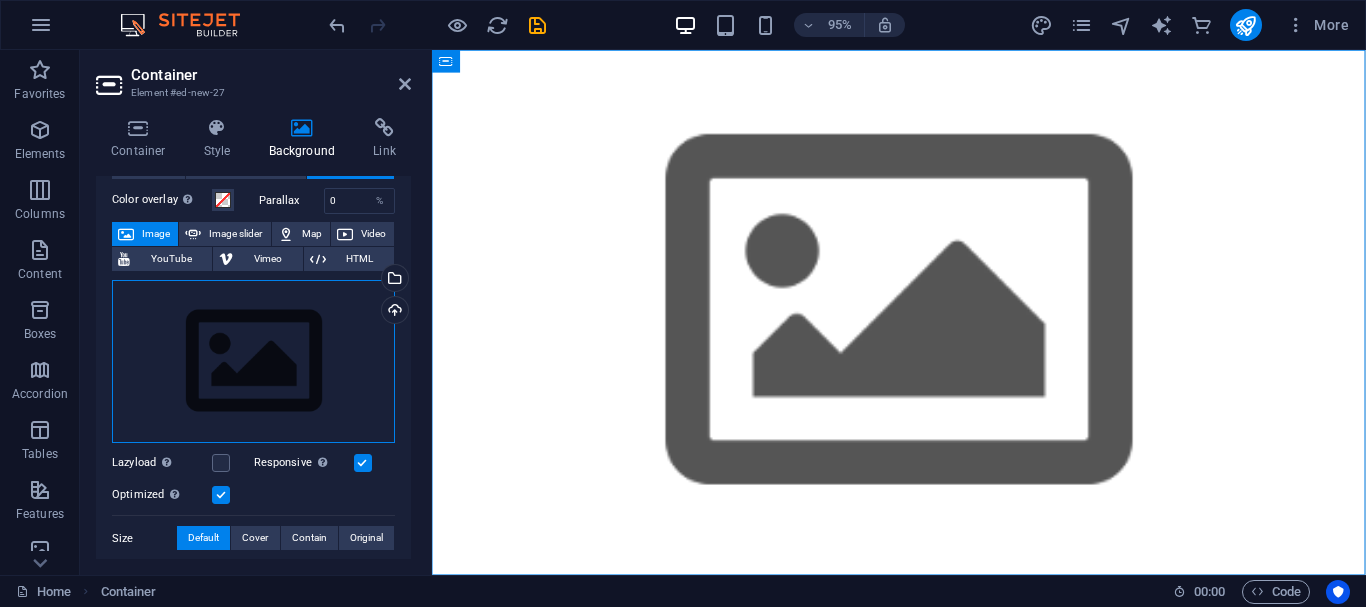 click on "Drag files here, click to choose files or select files from Files or our free stock photos & videos" at bounding box center (253, 362) 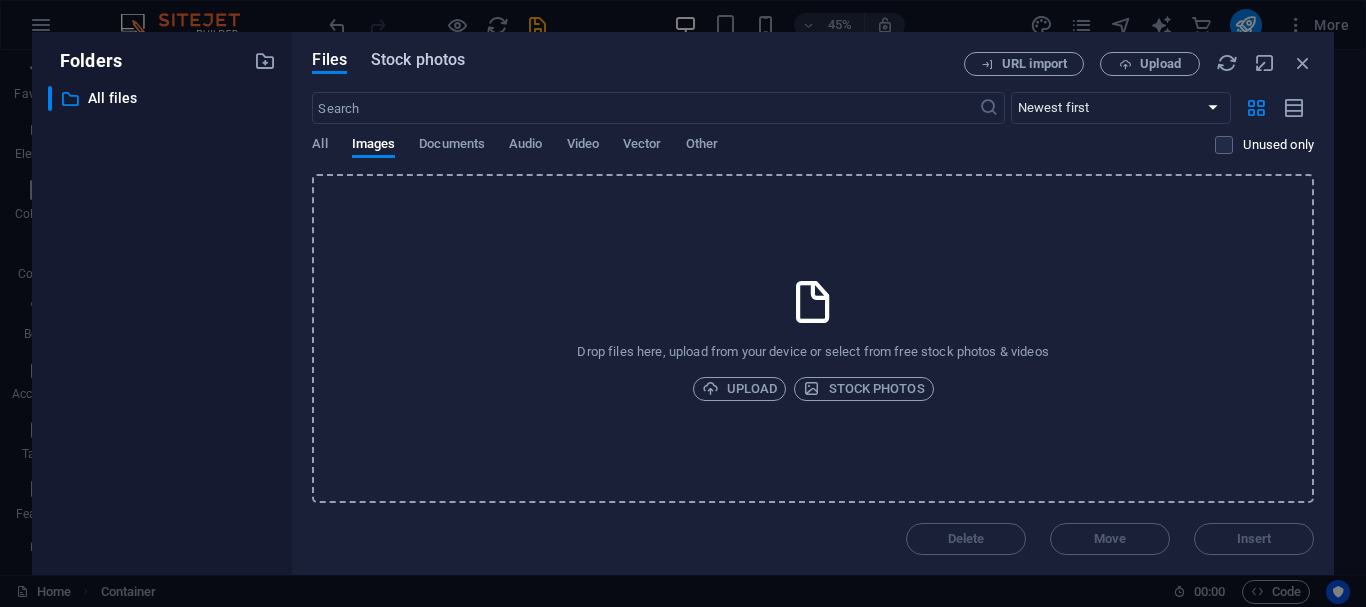 click on "Stock photos" at bounding box center (418, 60) 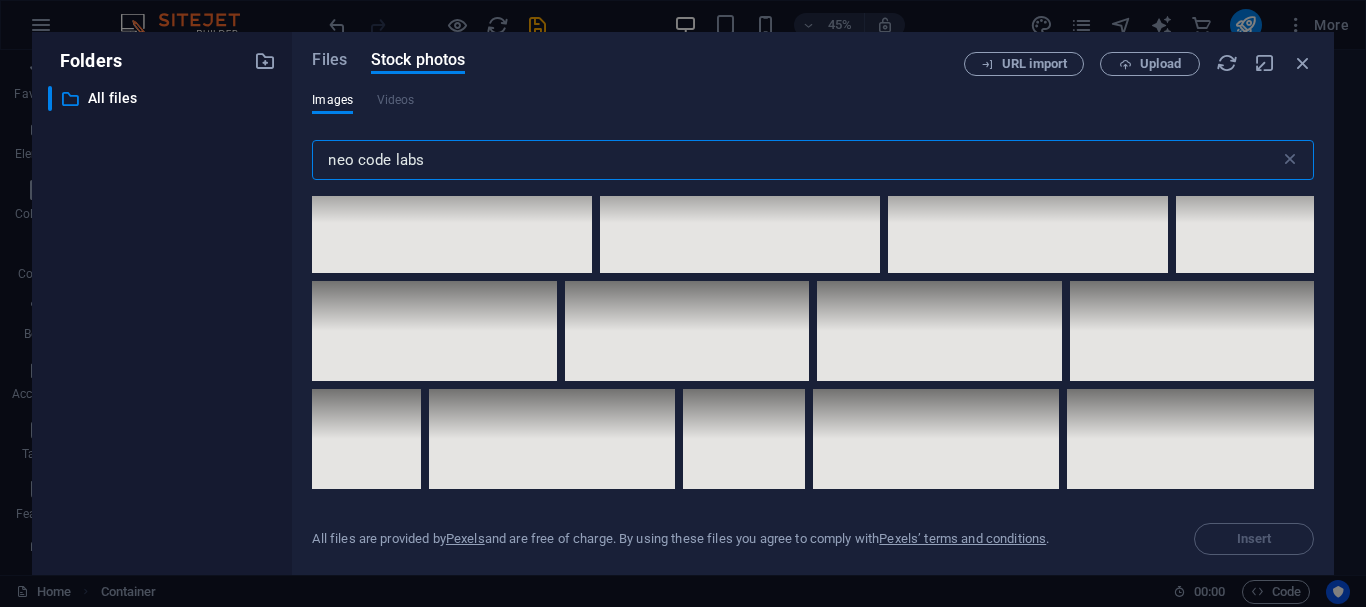 scroll, scrollTop: 7905, scrollLeft: 0, axis: vertical 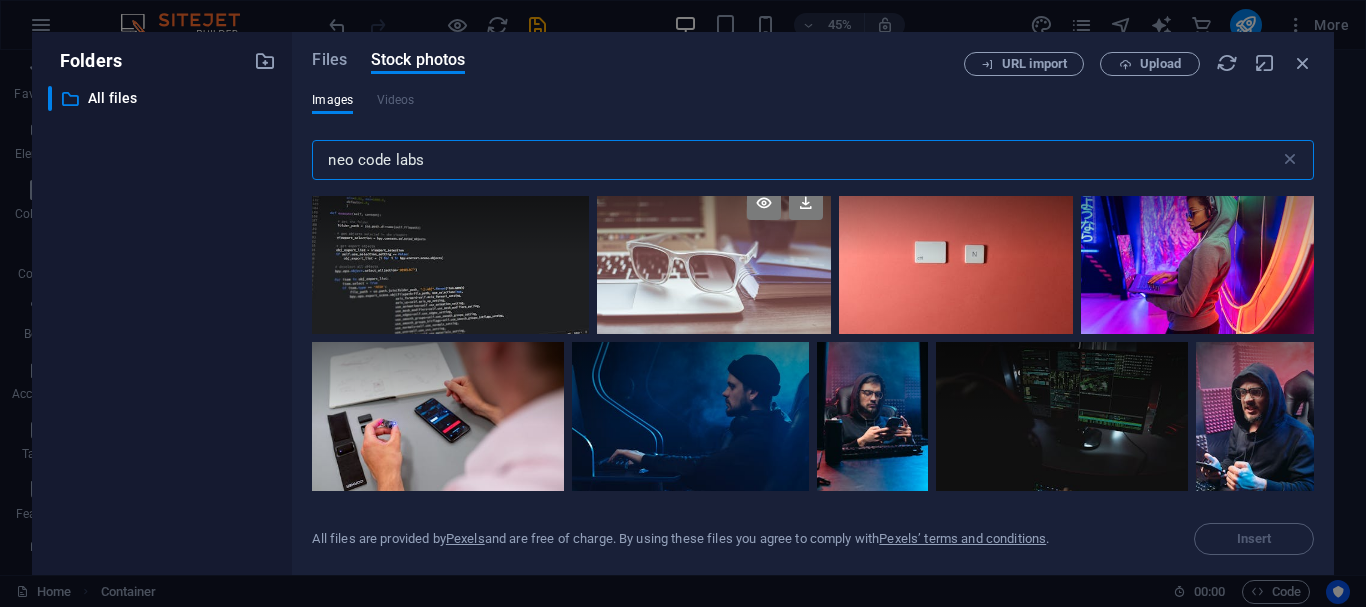 type on "neo code labs" 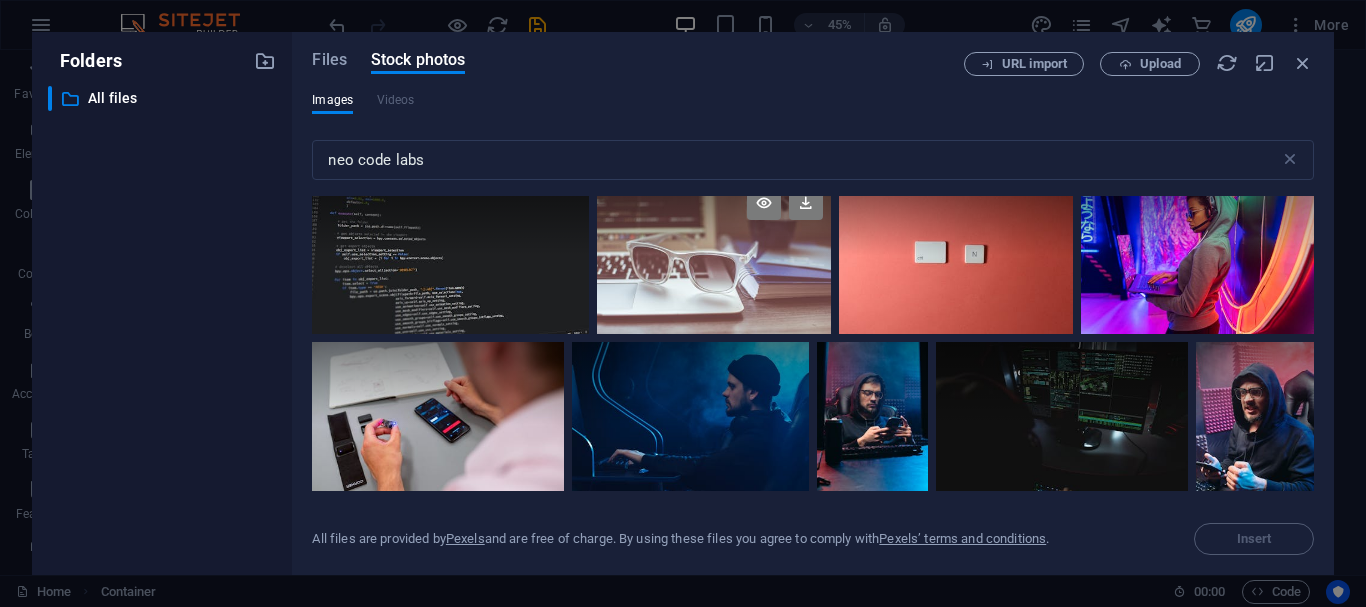 click at bounding box center (714, 256) 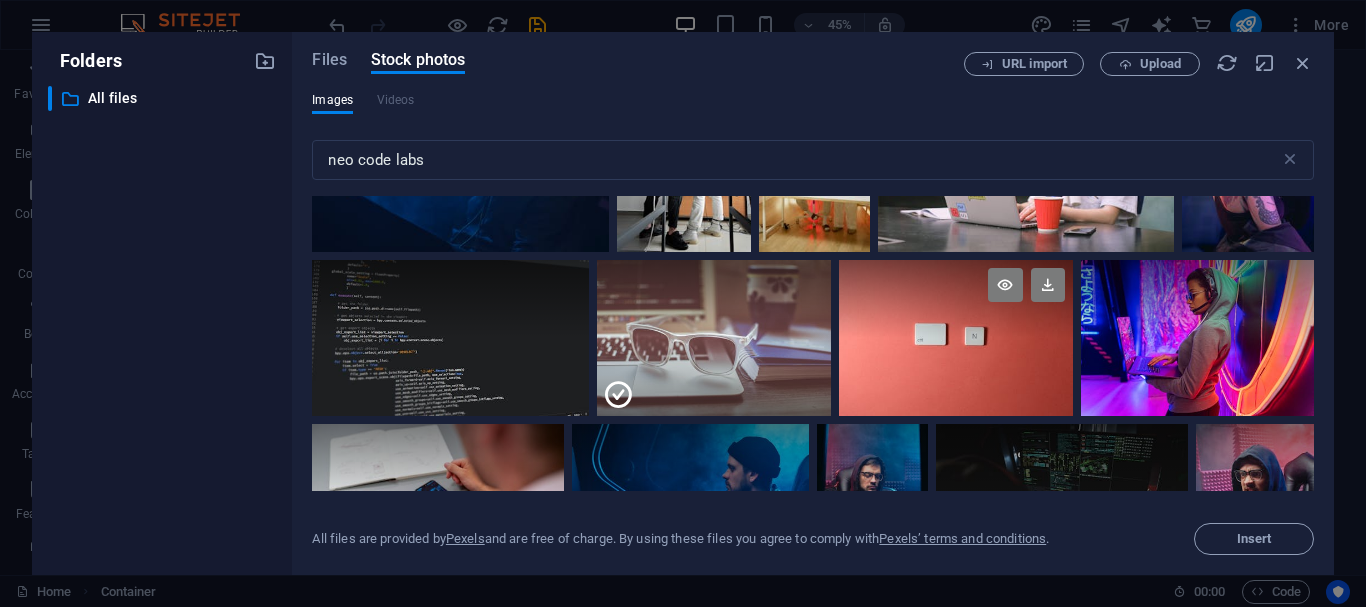 scroll, scrollTop: 7812, scrollLeft: 0, axis: vertical 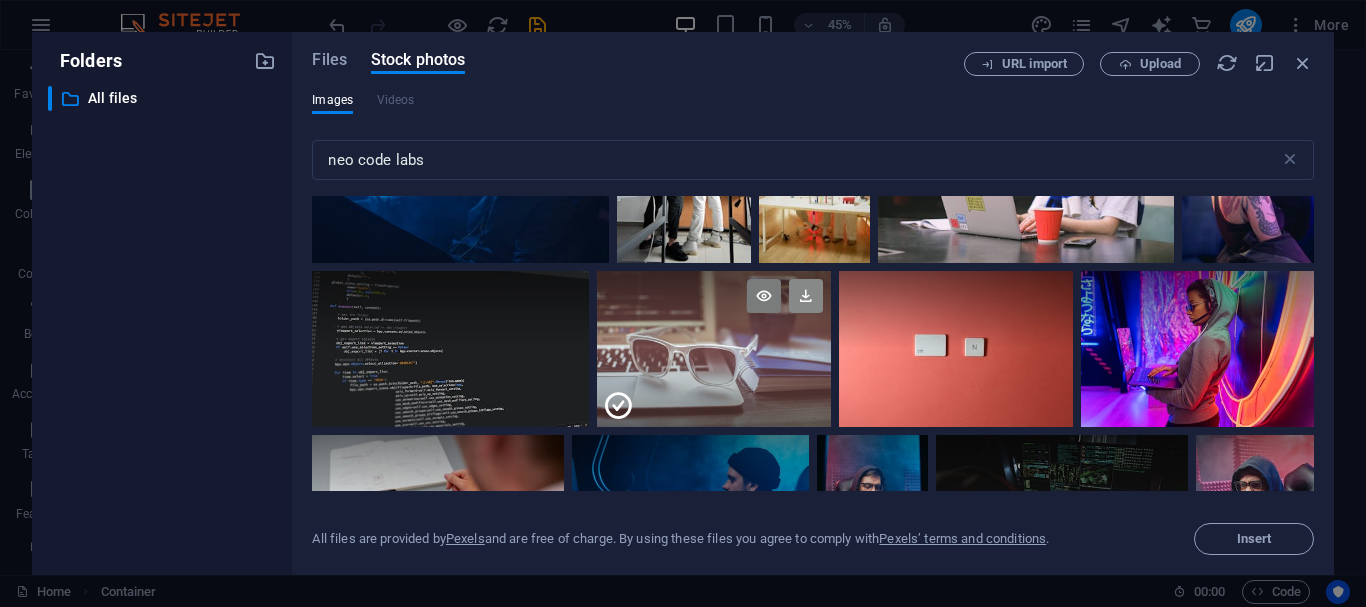 click at bounding box center [806, 296] 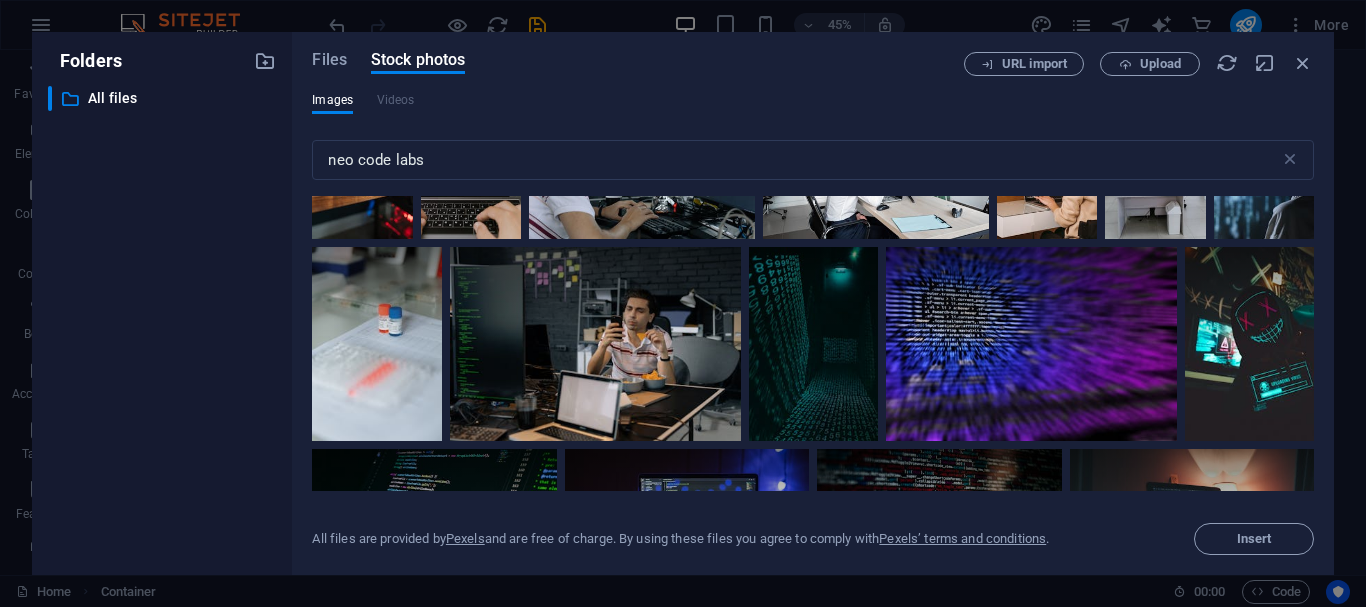 scroll, scrollTop: 10521, scrollLeft: 0, axis: vertical 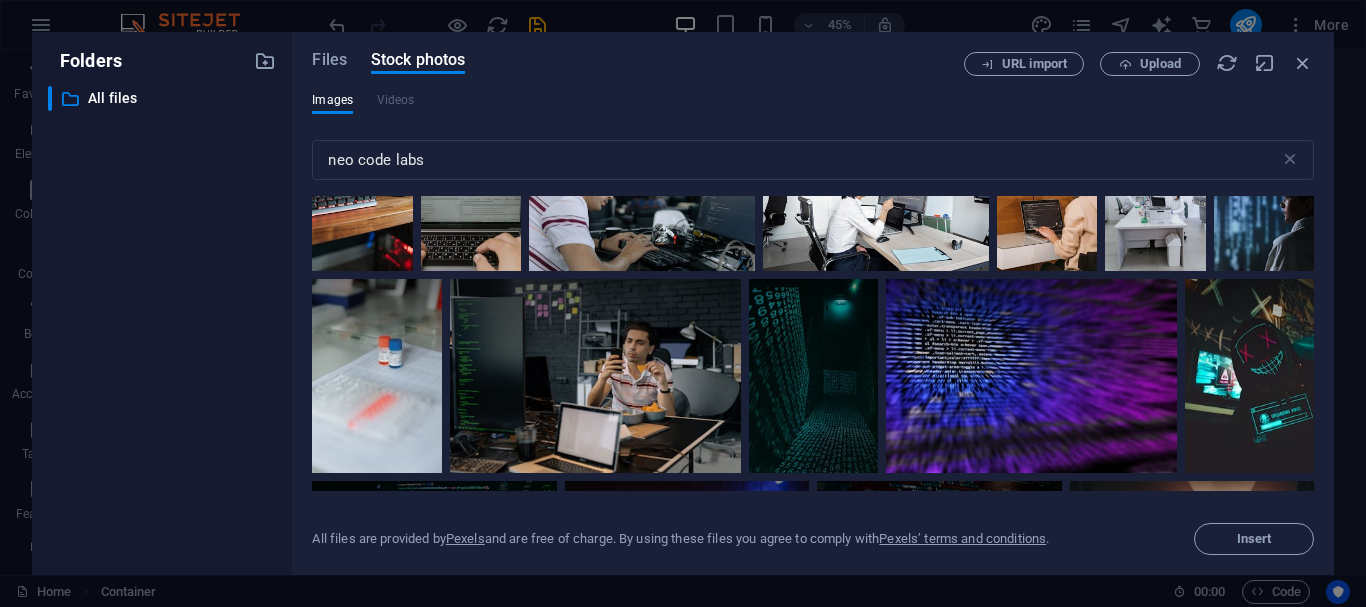 click at bounding box center (925, 326) 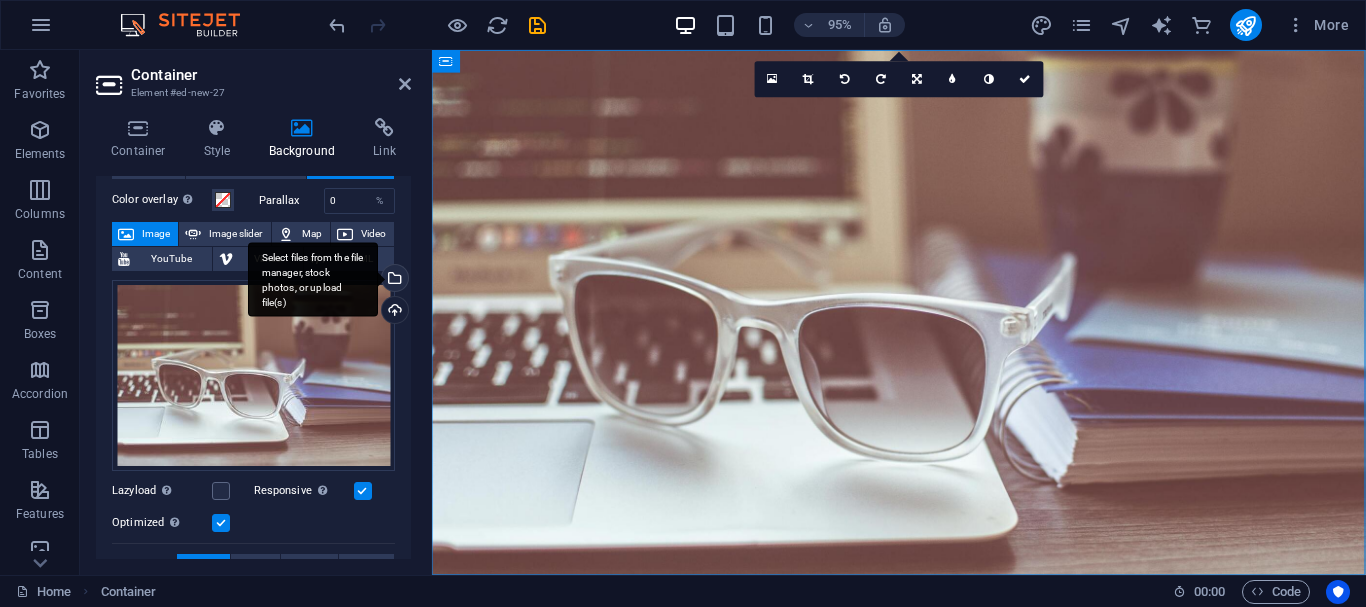 click on "Select files from the file manager, stock photos, or upload file(s)" at bounding box center (393, 280) 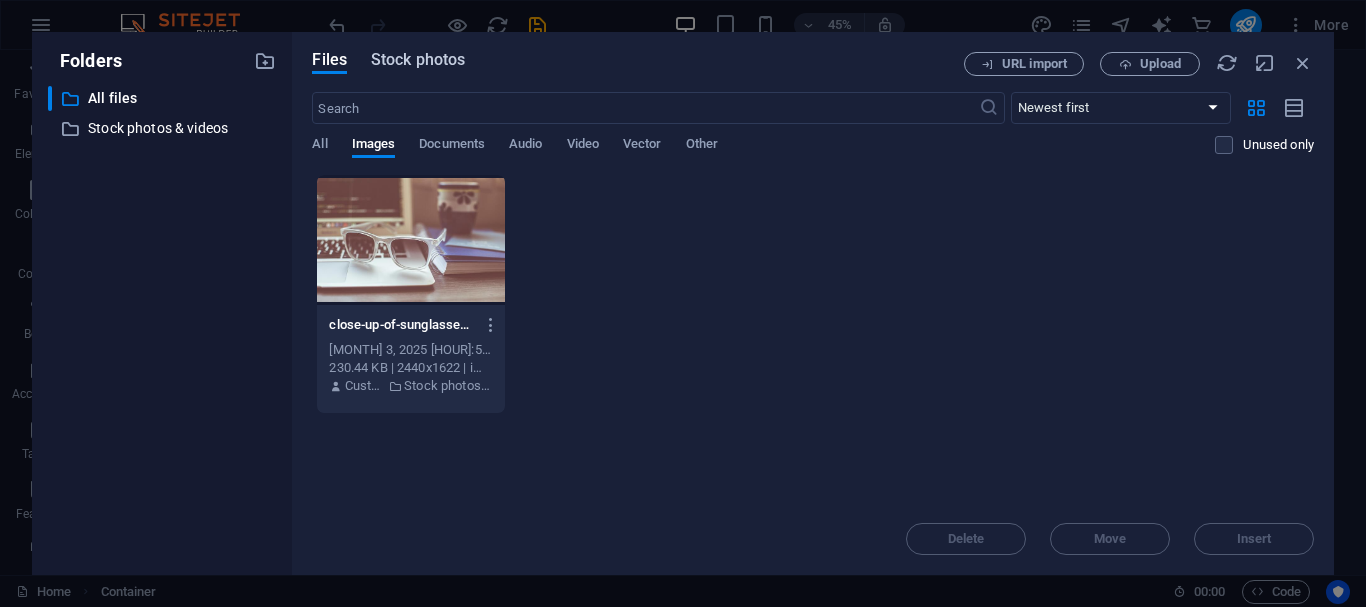 click on "Stock photos" at bounding box center [418, 60] 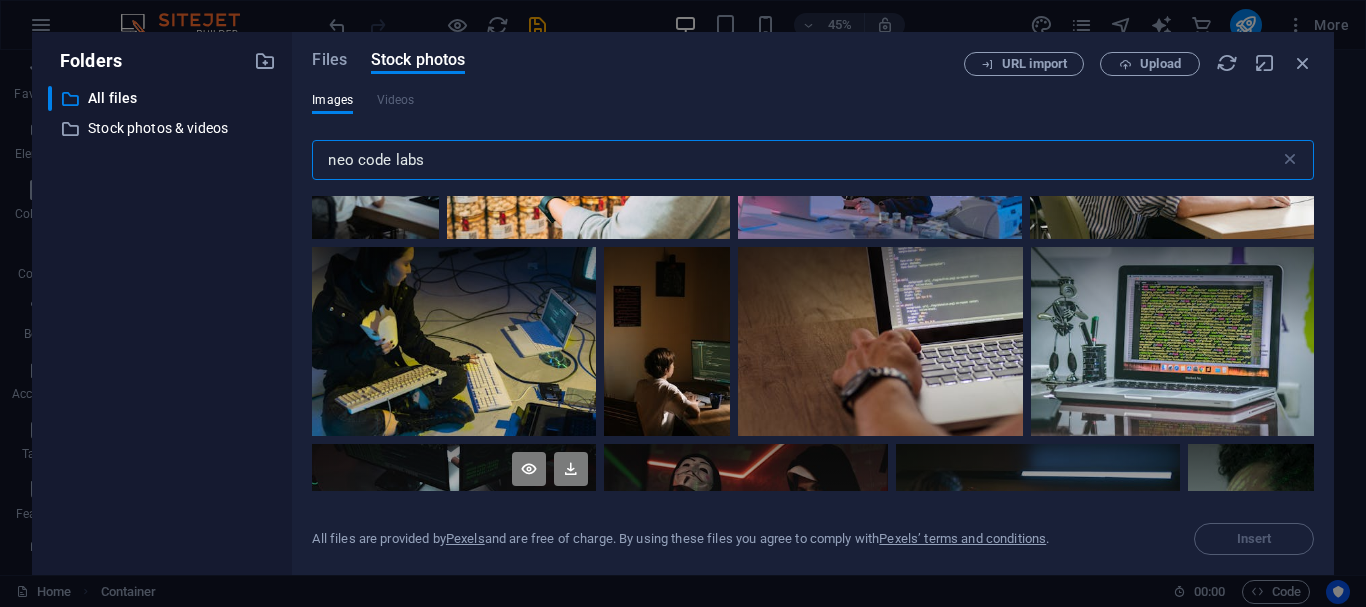 scroll, scrollTop: 6491, scrollLeft: 0, axis: vertical 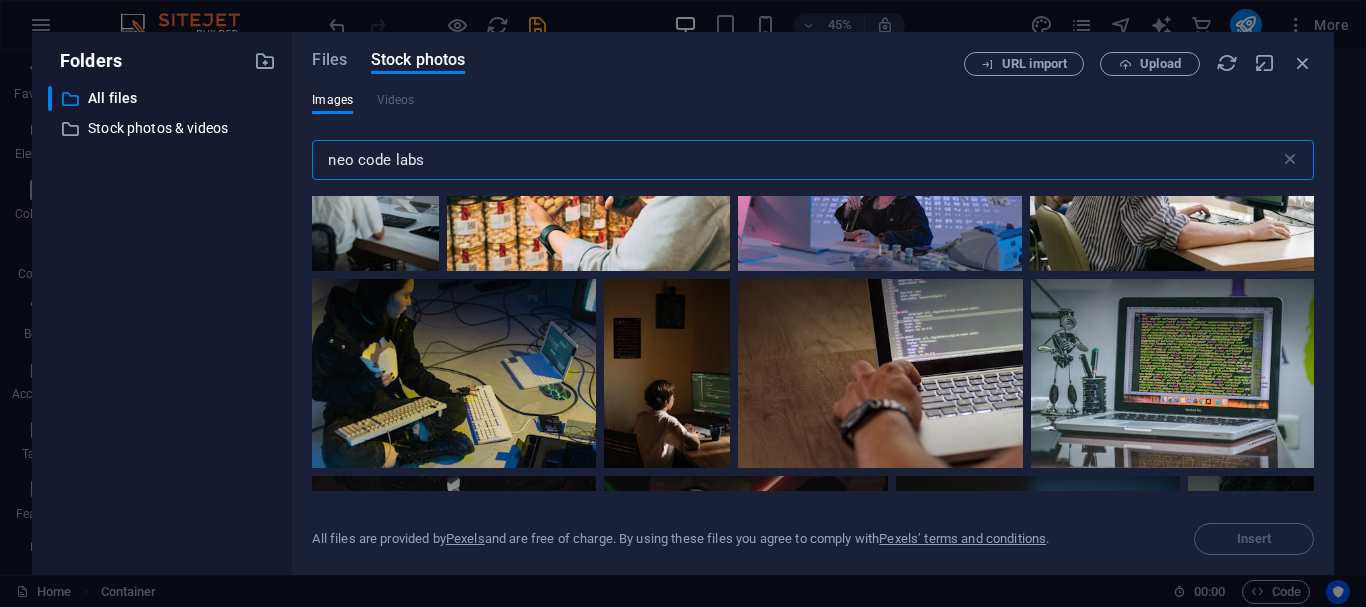 click on "neo code labs" at bounding box center (795, 160) 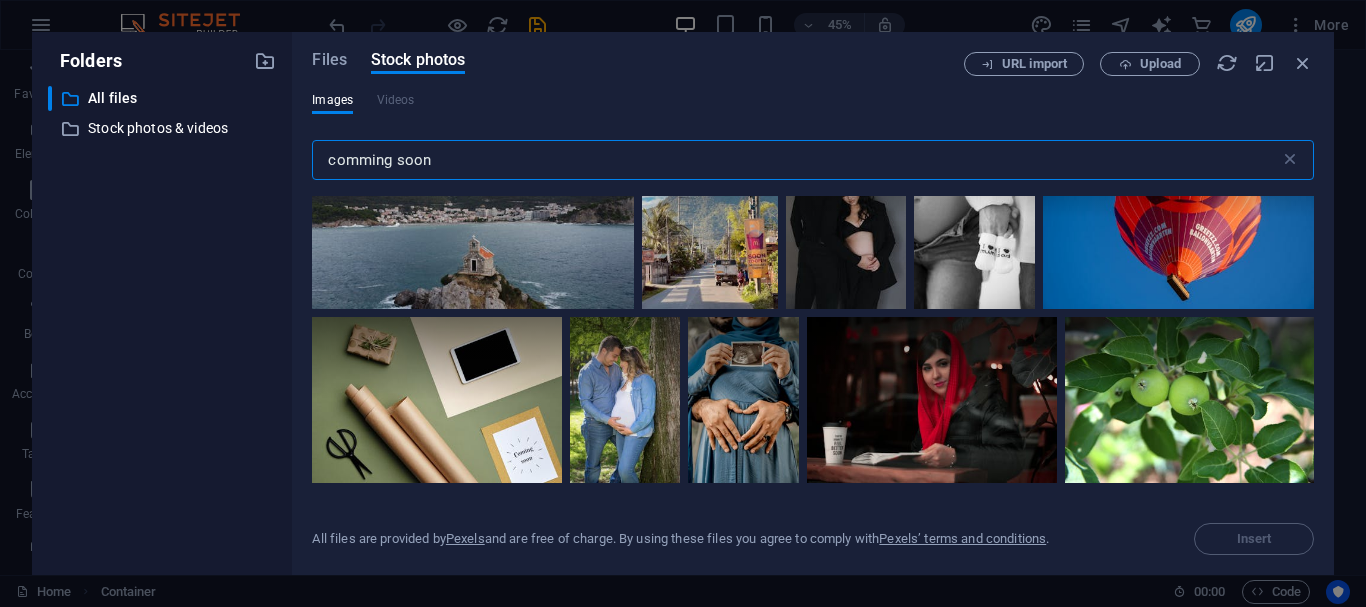 scroll, scrollTop: 3151, scrollLeft: 0, axis: vertical 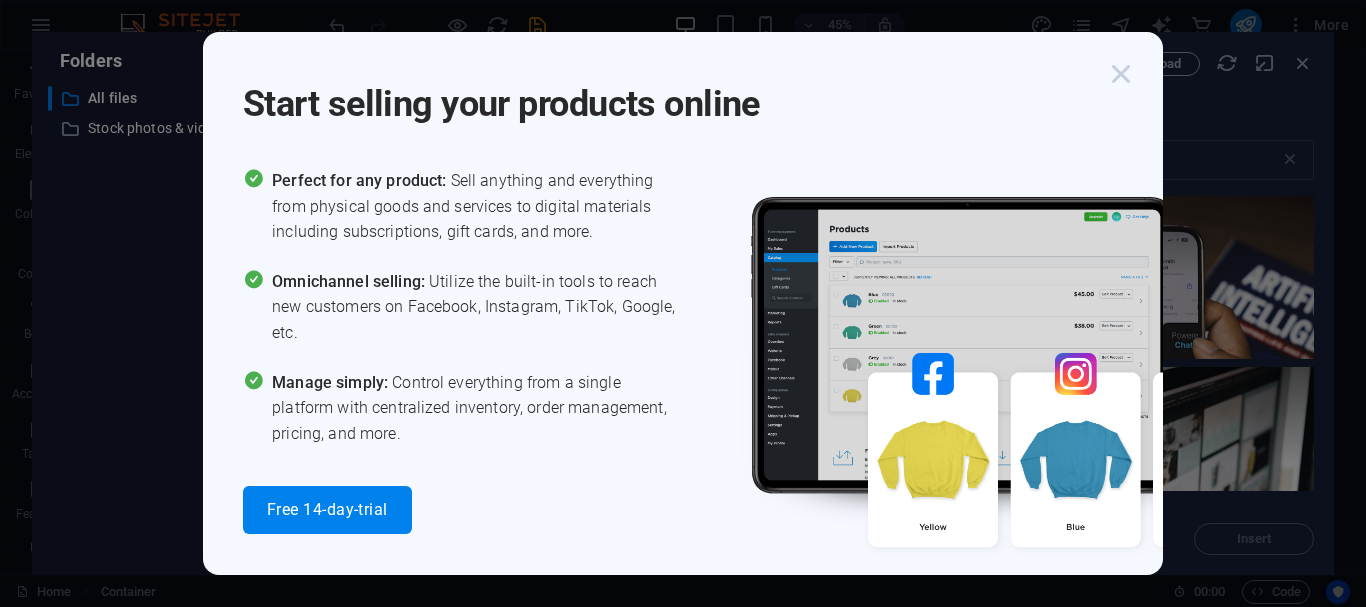 click at bounding box center [1121, 74] 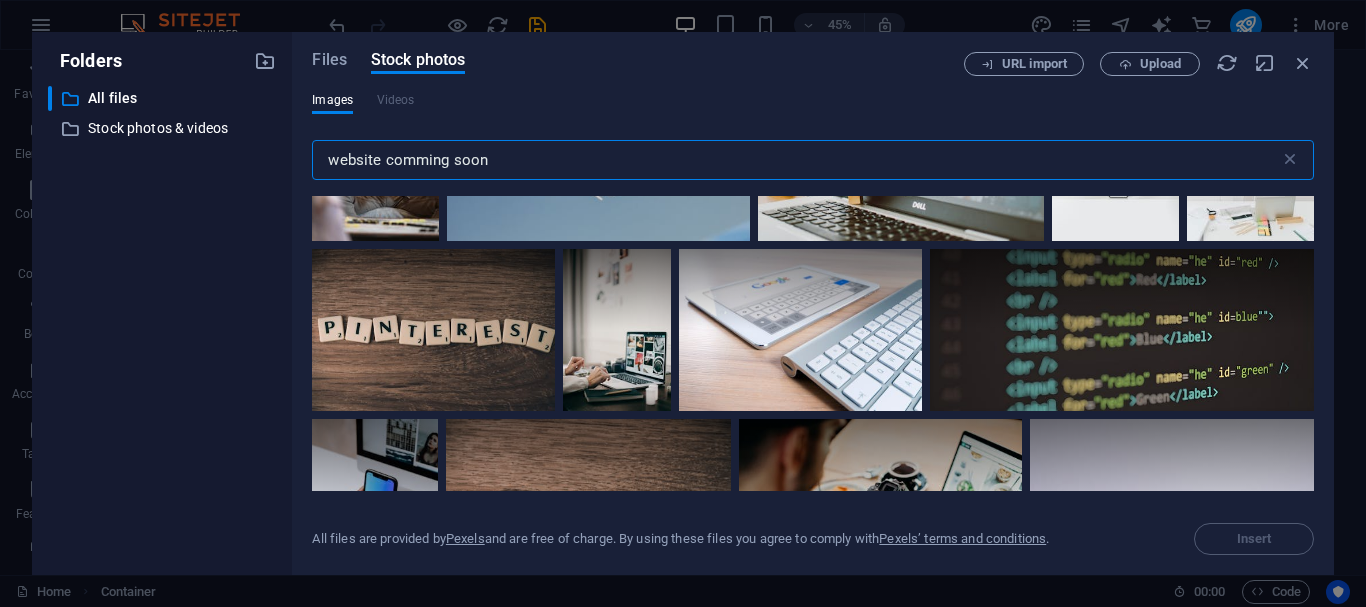 scroll, scrollTop: 2336, scrollLeft: 0, axis: vertical 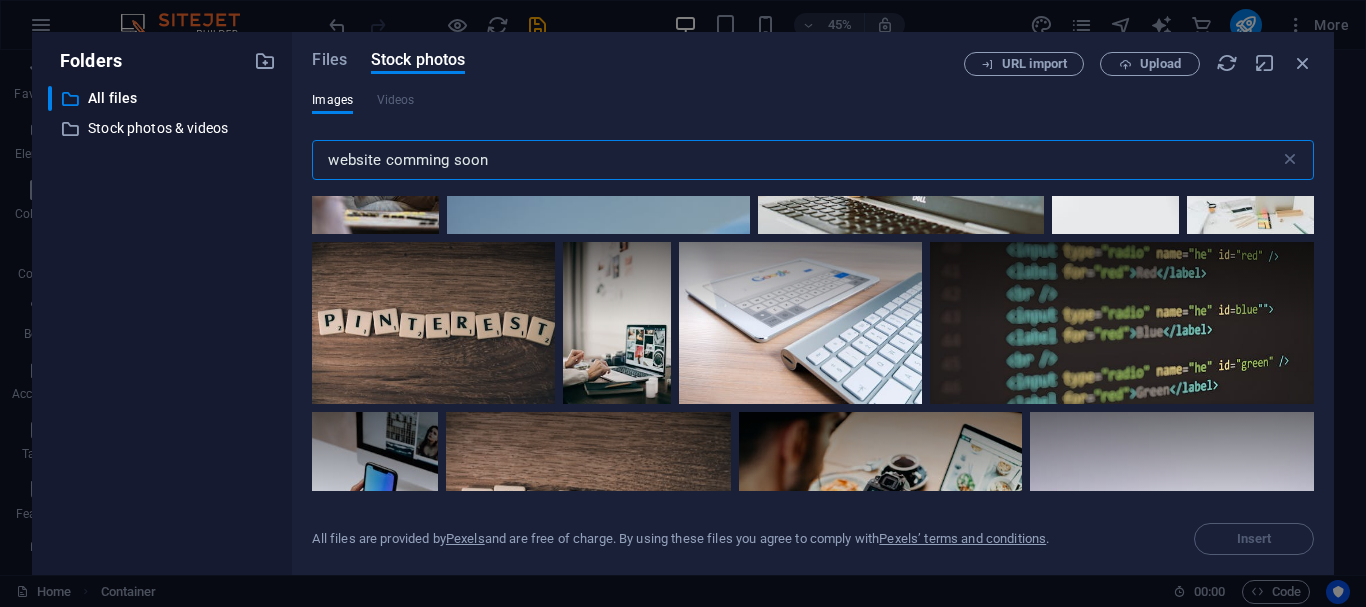 click on "website comming soon" at bounding box center (795, 160) 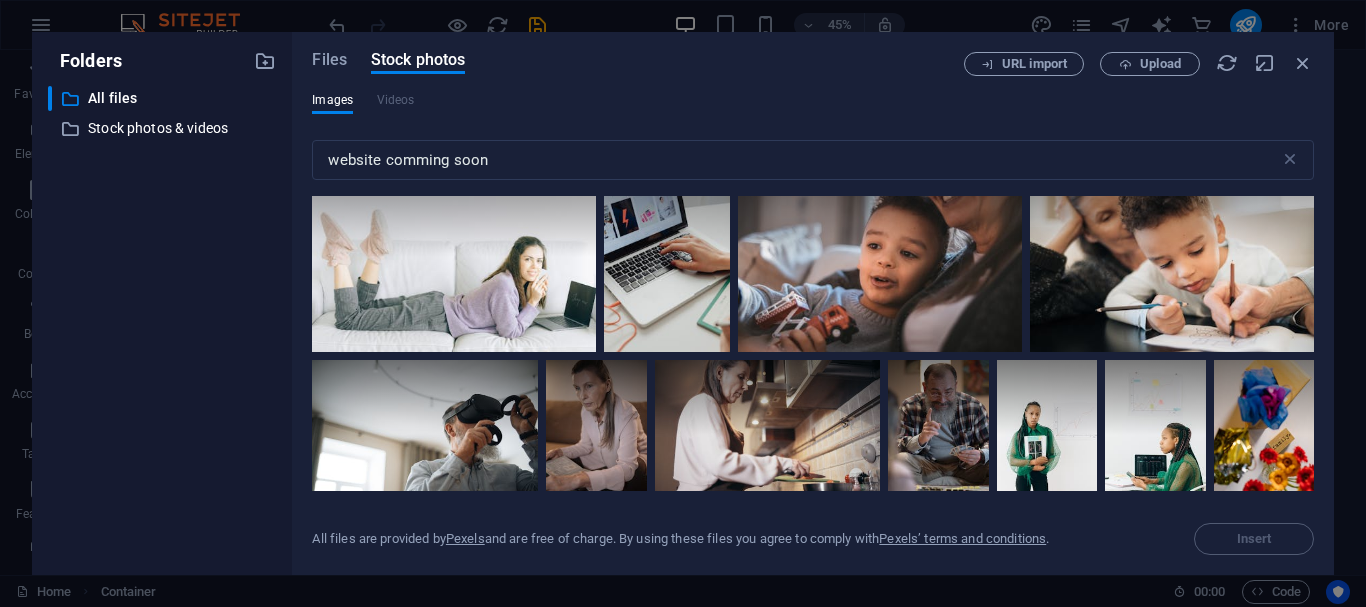scroll, scrollTop: 7063, scrollLeft: 0, axis: vertical 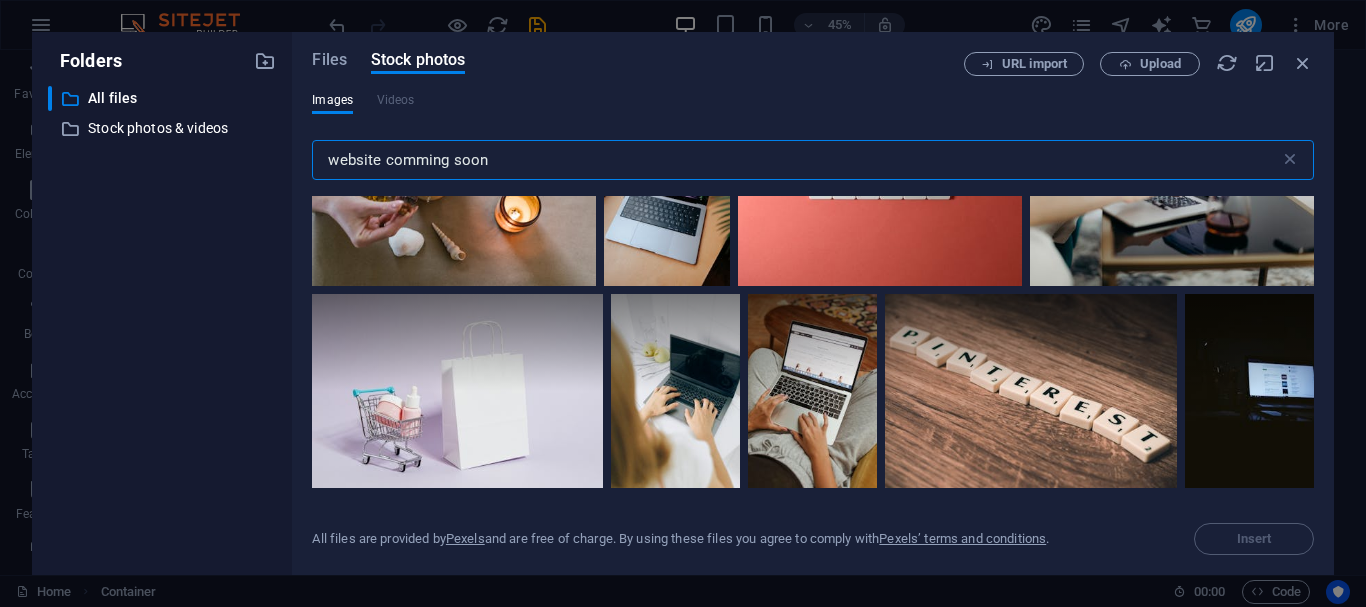 click on "website comming soon" at bounding box center (795, 160) 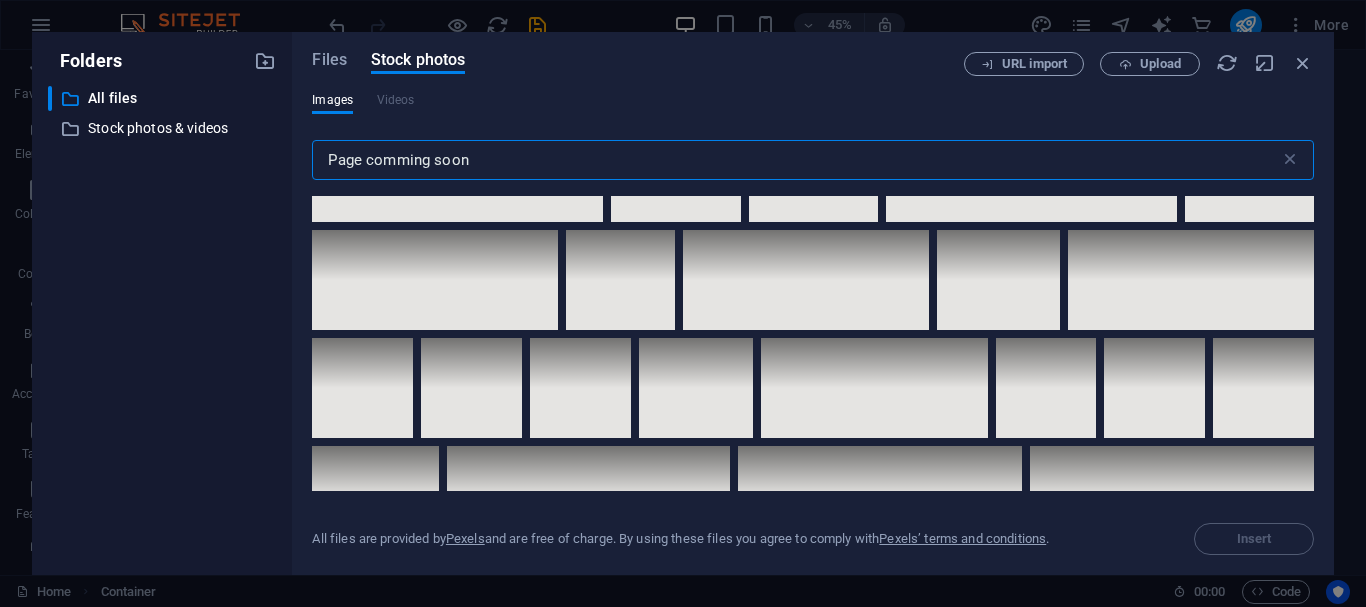 scroll, scrollTop: 4690, scrollLeft: 0, axis: vertical 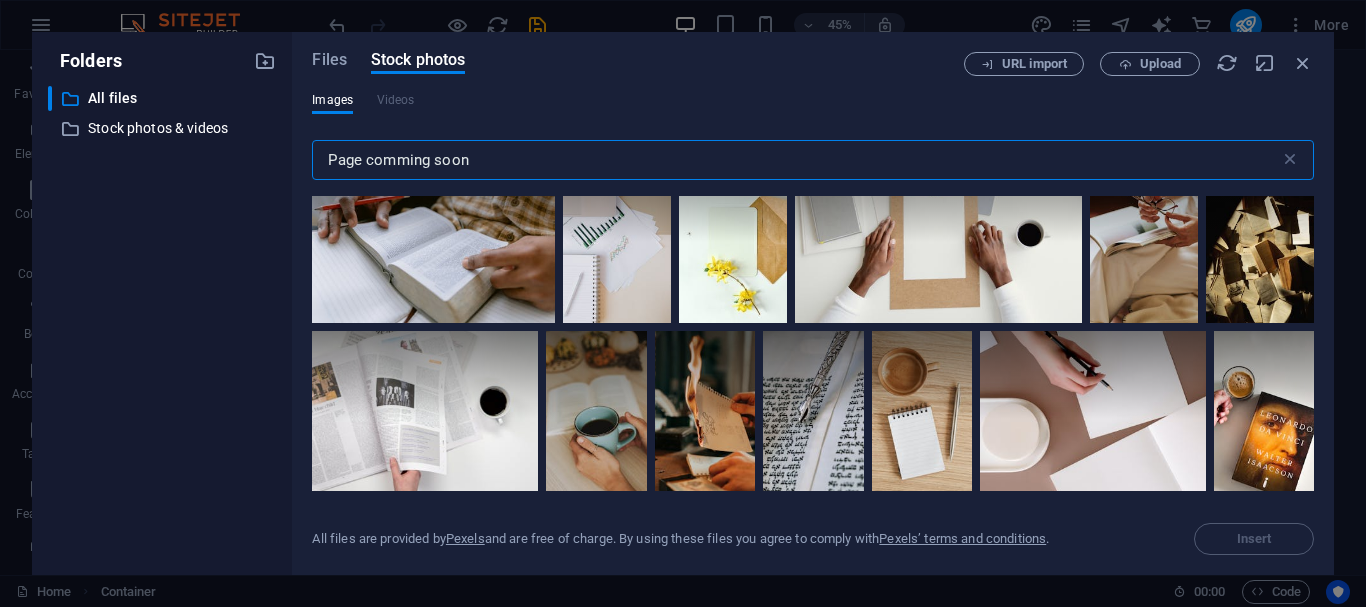 click on "Page comming soon" at bounding box center (795, 160) 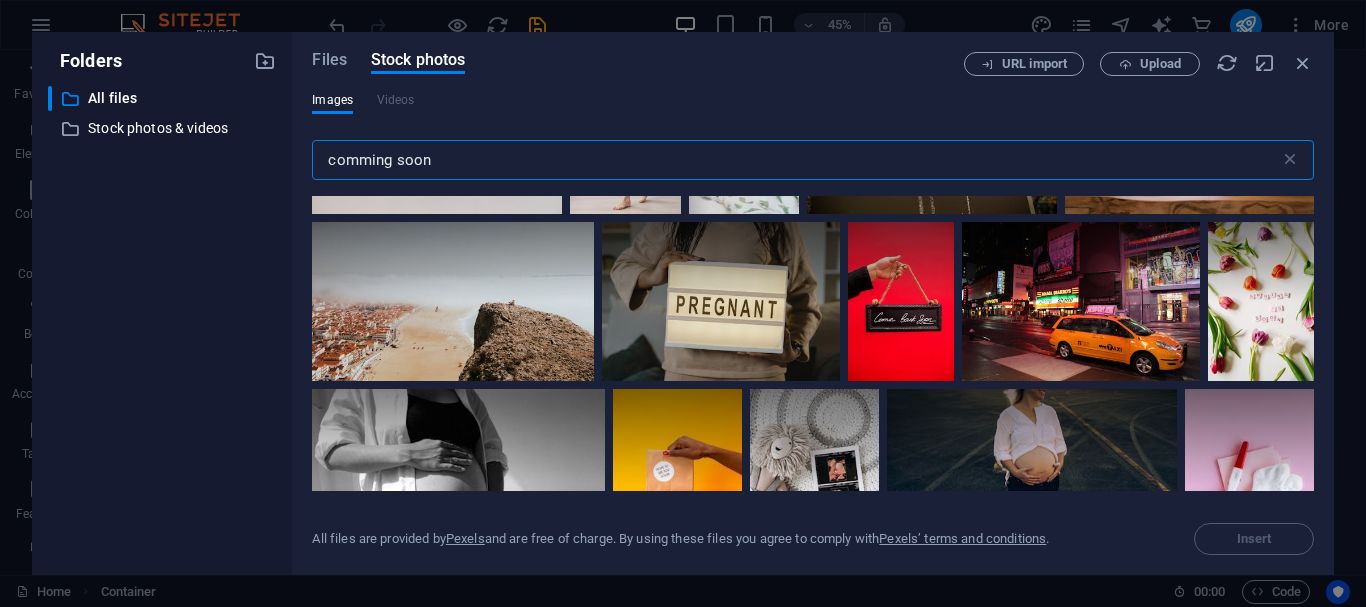 scroll, scrollTop: 512, scrollLeft: 0, axis: vertical 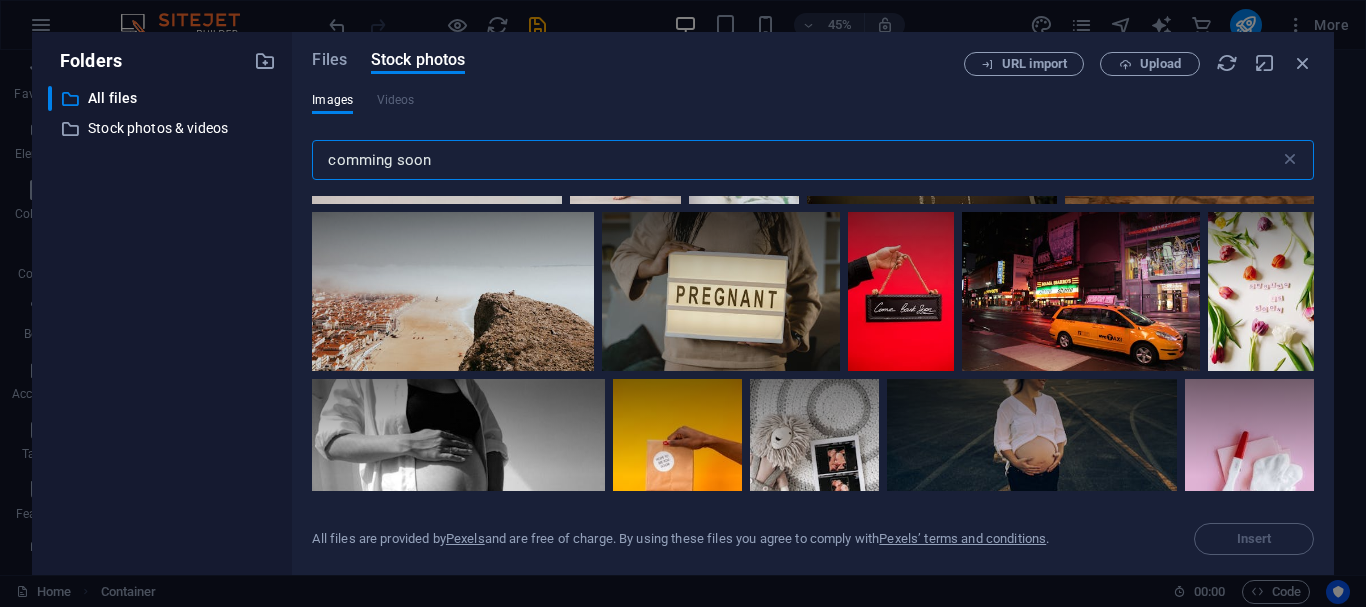 click on "comming soon" at bounding box center [795, 160] 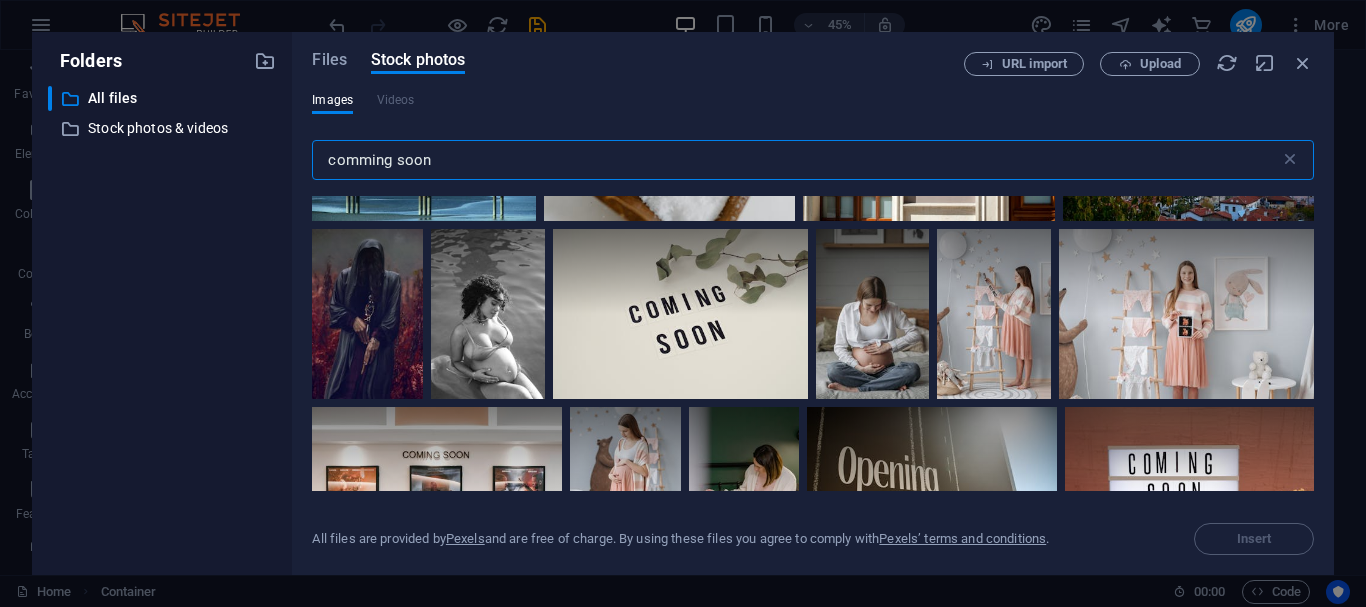 scroll, scrollTop: 140, scrollLeft: 0, axis: vertical 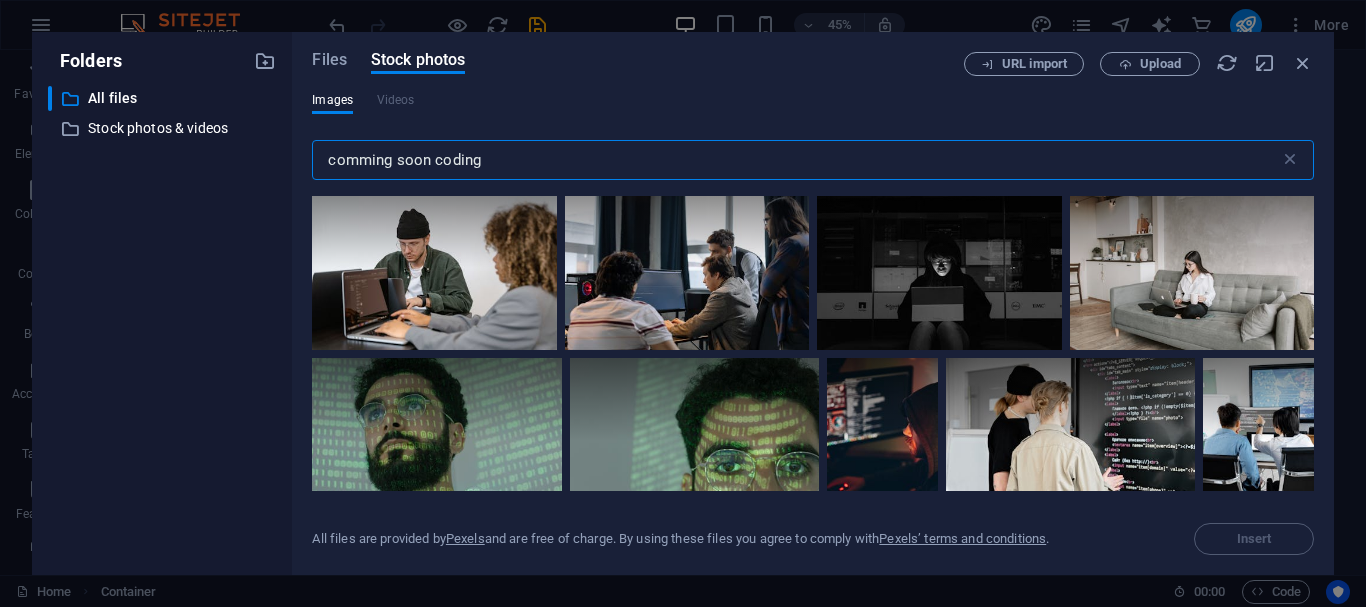click on "comming soon coding" at bounding box center [795, 160] 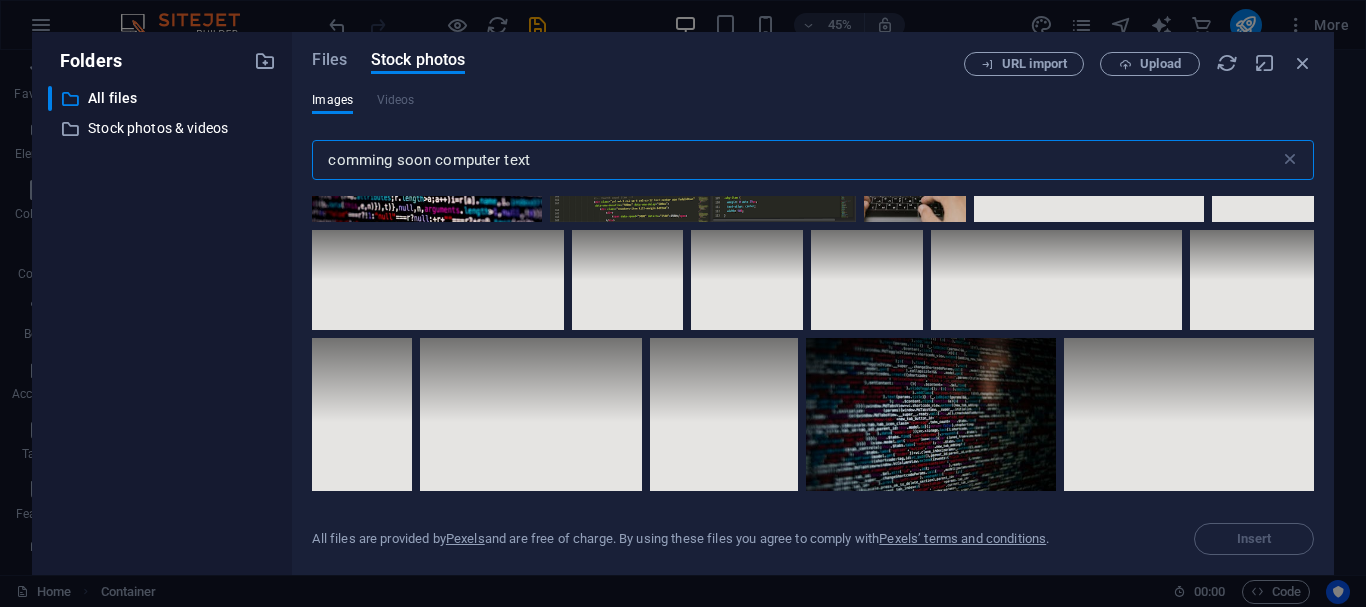 scroll, scrollTop: 14679, scrollLeft: 0, axis: vertical 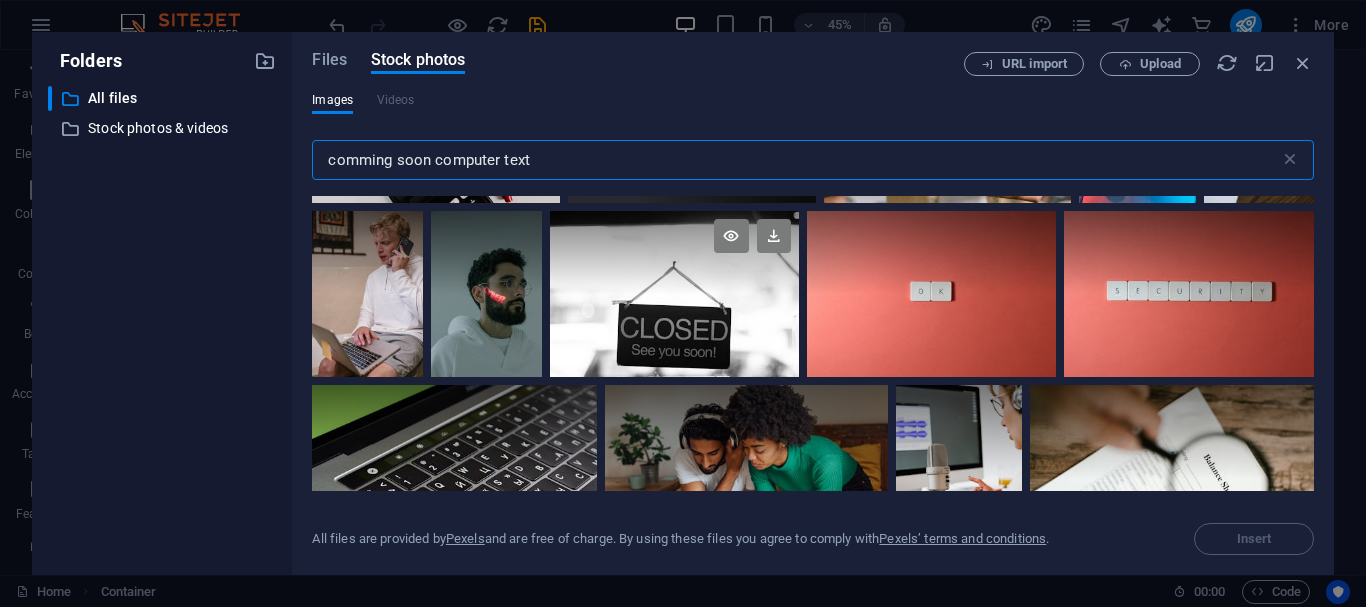 type on "comming soon computer text" 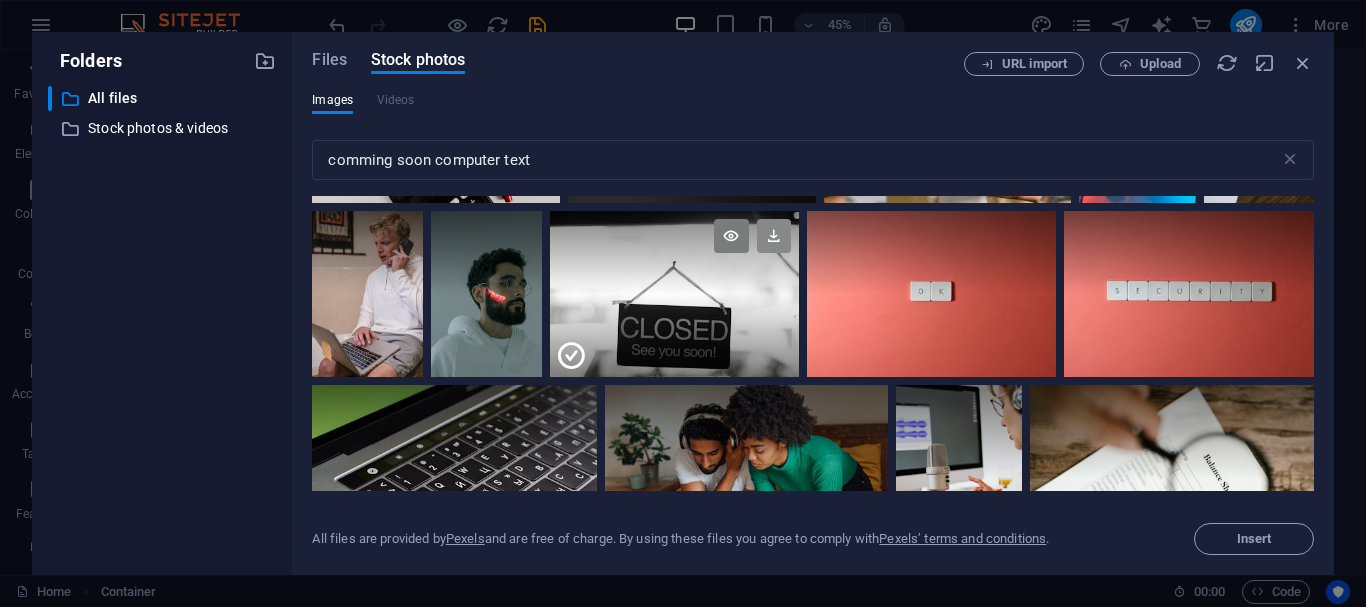 click at bounding box center (774, 236) 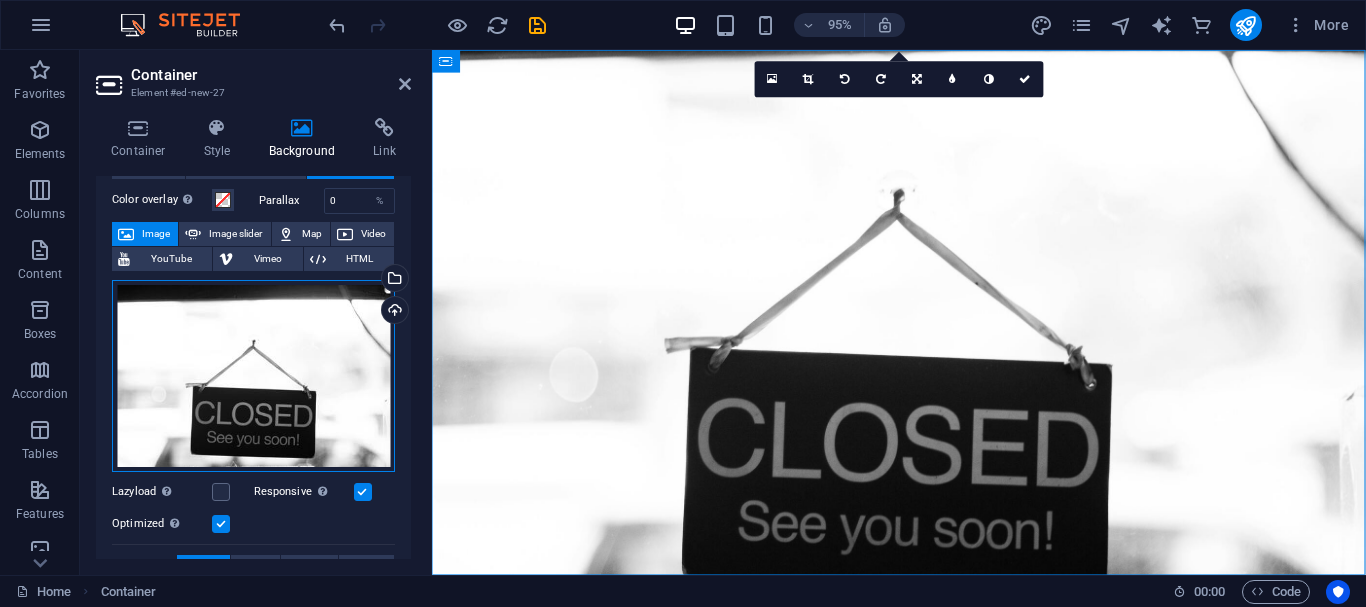click on "Drag files here, click to choose files or select files from Files or our free stock photos & videos" at bounding box center (253, 376) 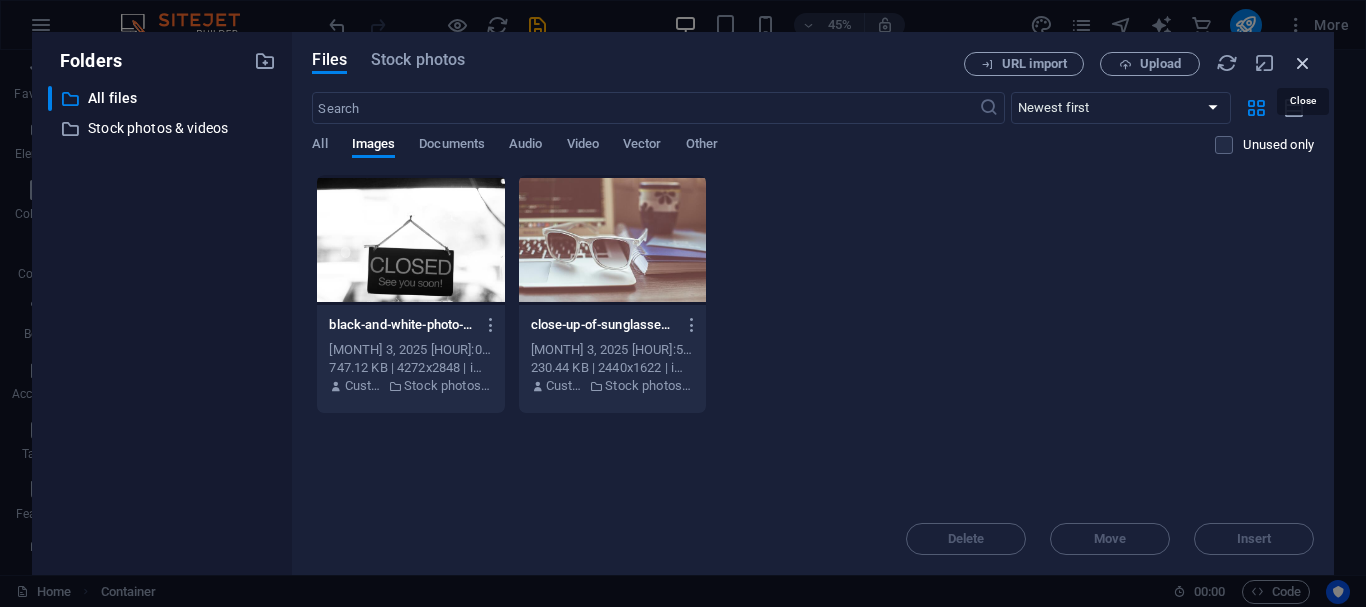 click at bounding box center [1303, 63] 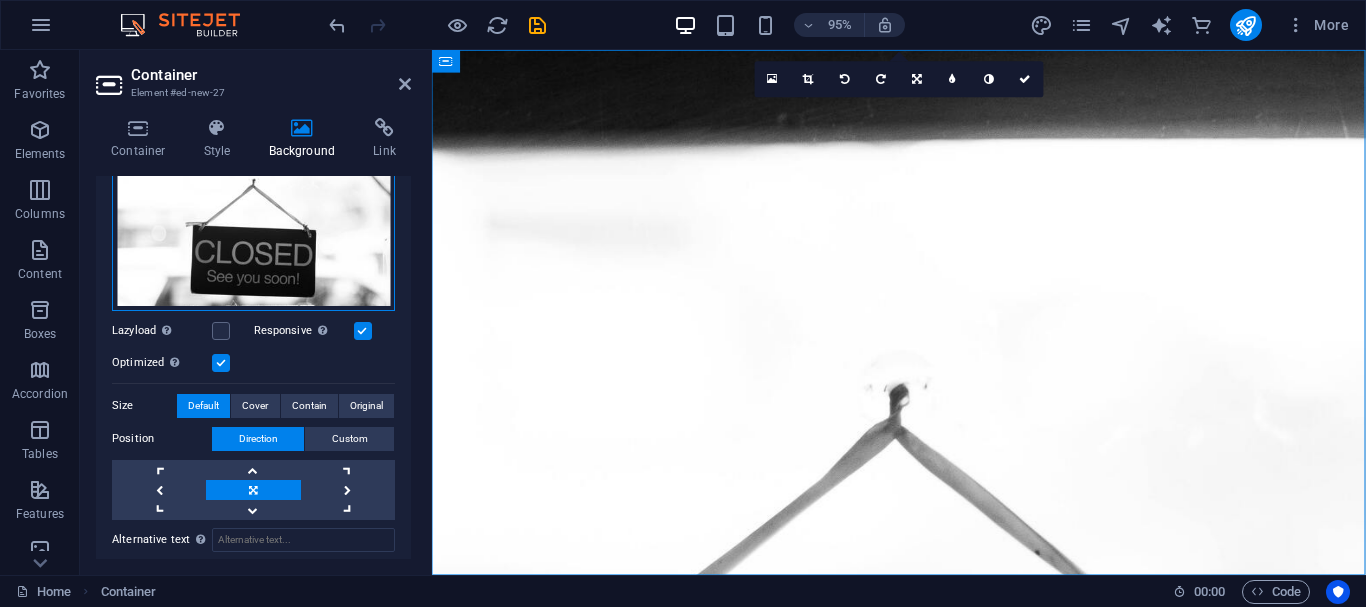 scroll, scrollTop: 283, scrollLeft: 0, axis: vertical 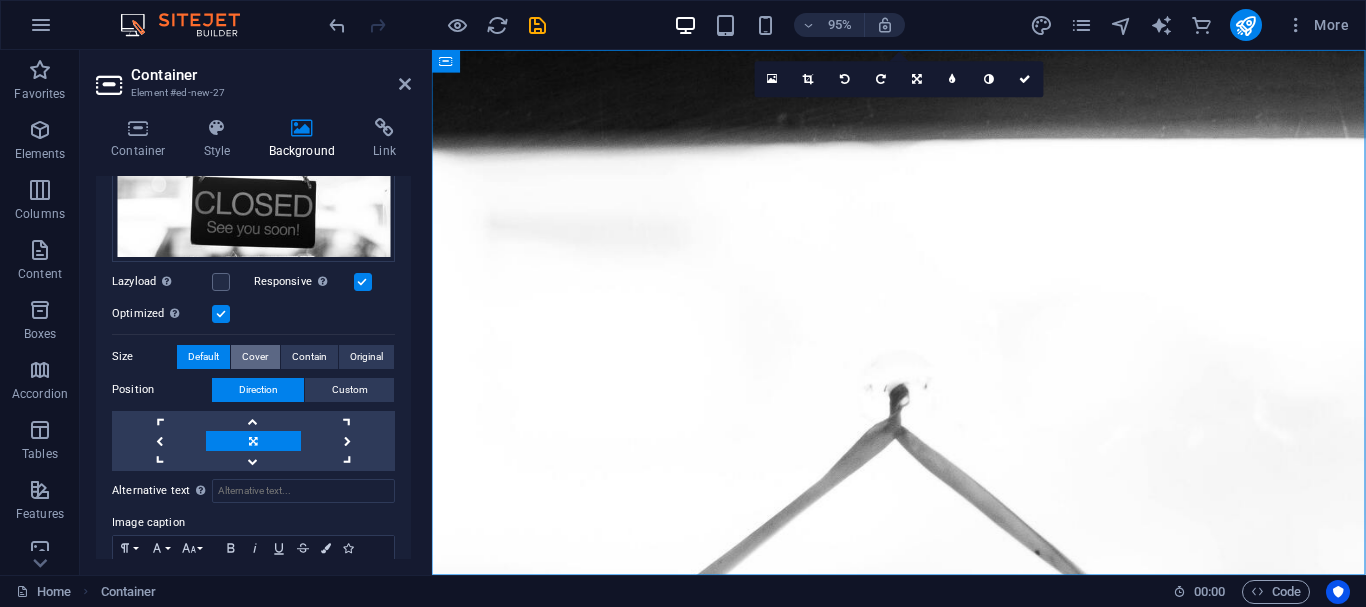 click on "Cover" at bounding box center [255, 357] 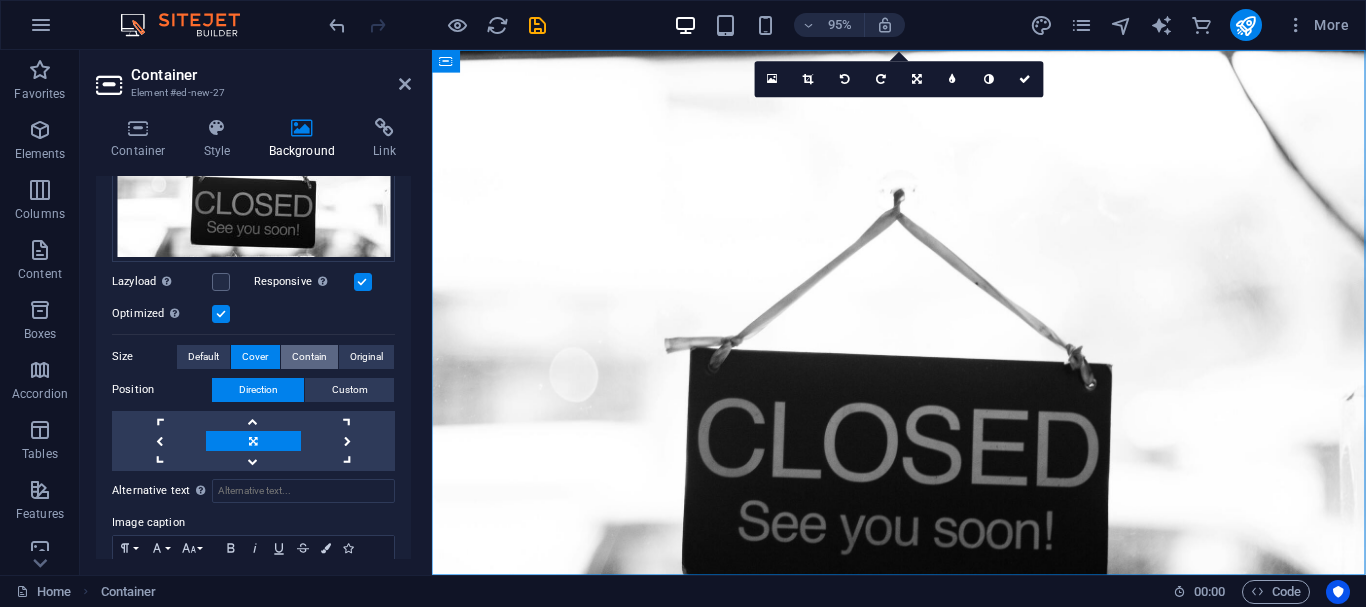 click on "Contain" at bounding box center [309, 357] 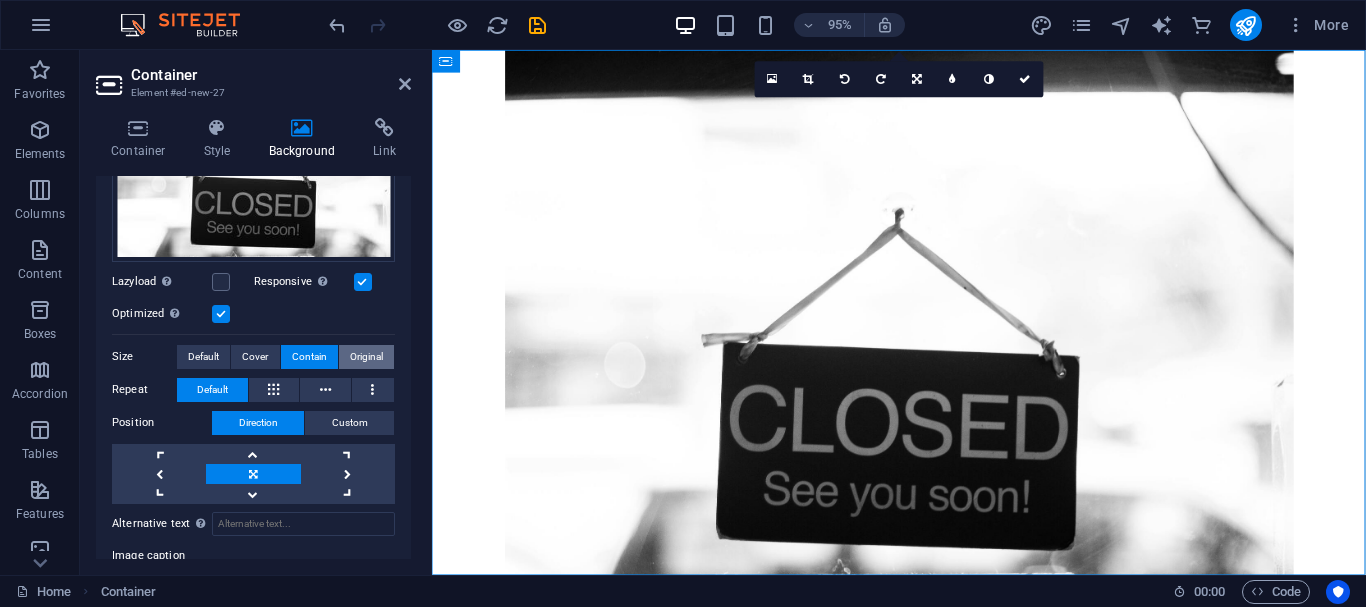 click on "Original" at bounding box center (366, 357) 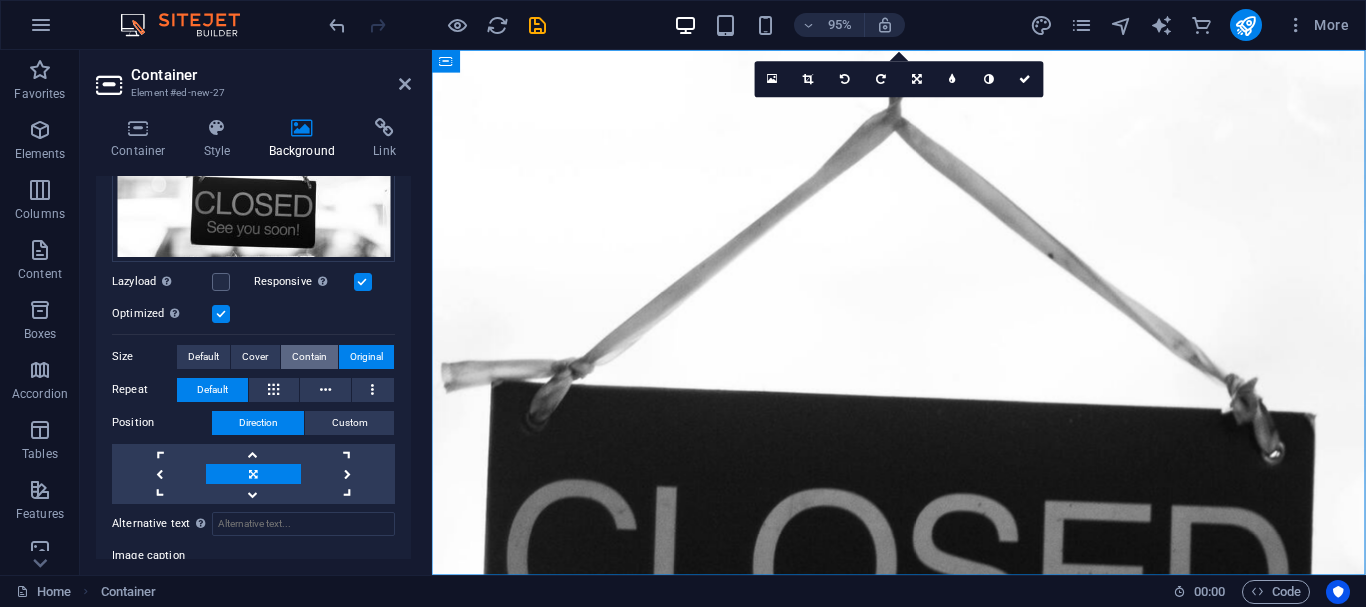 click on "Contain" at bounding box center (309, 357) 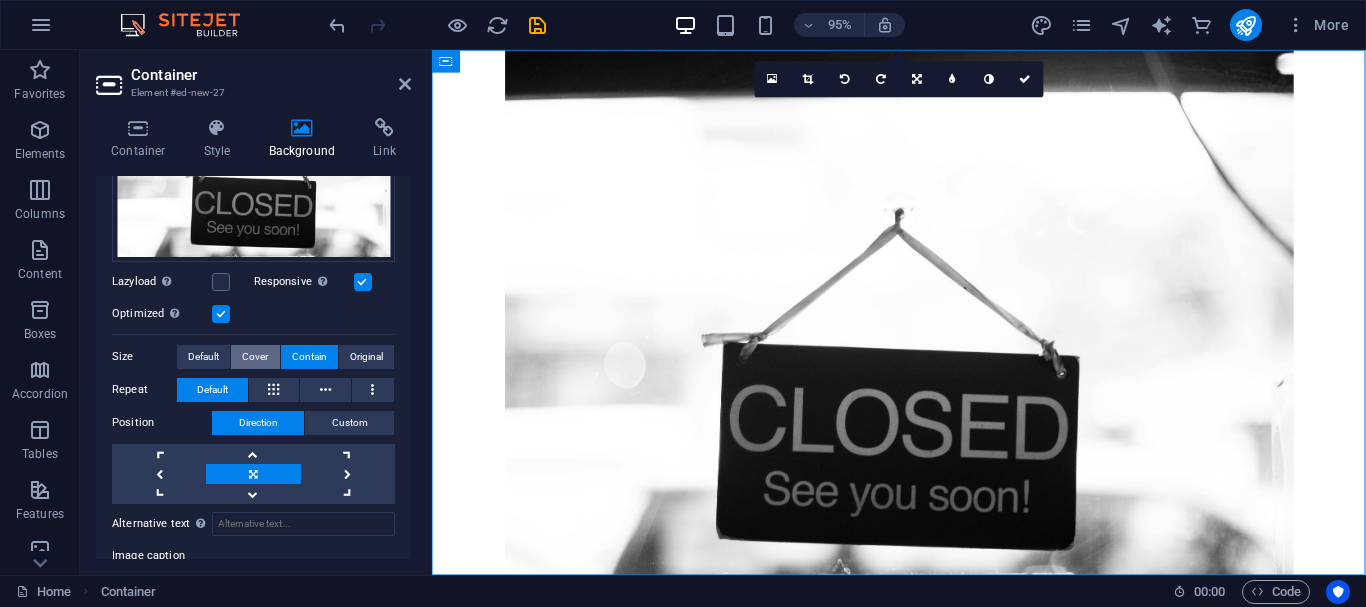 click on "Cover" at bounding box center (255, 357) 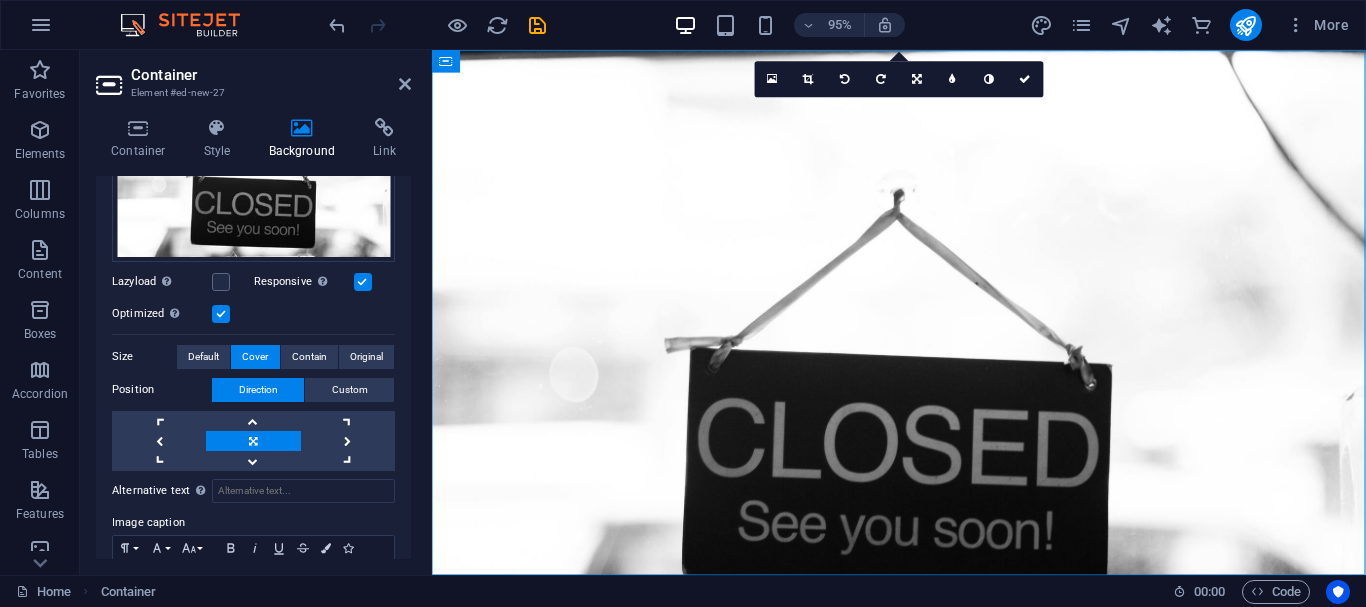 click at bounding box center (923, 326) 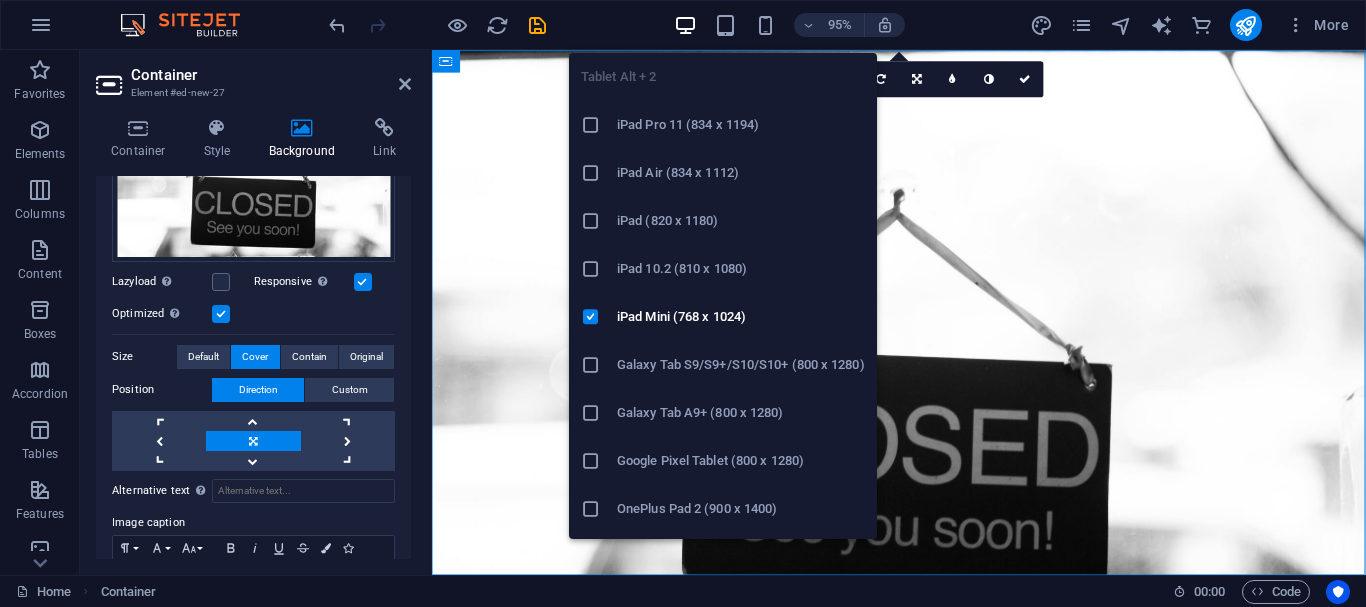 click on "iPad Pro 11 (834 x 1194)" at bounding box center (741, 125) 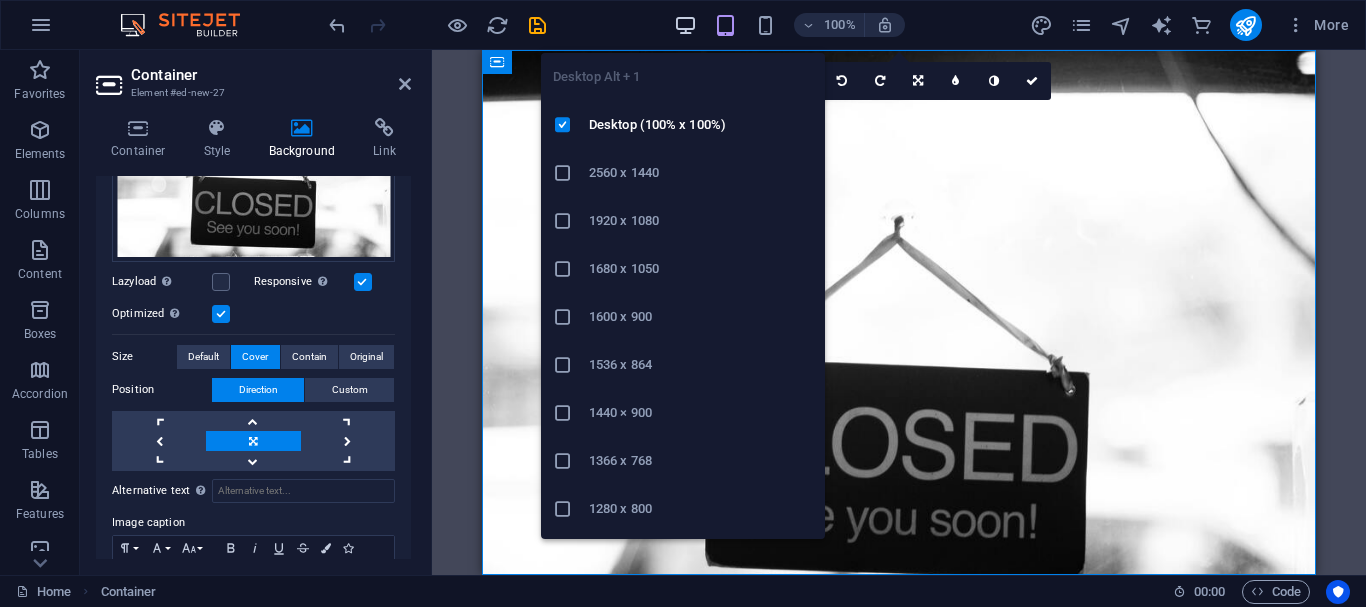 click at bounding box center (685, 25) 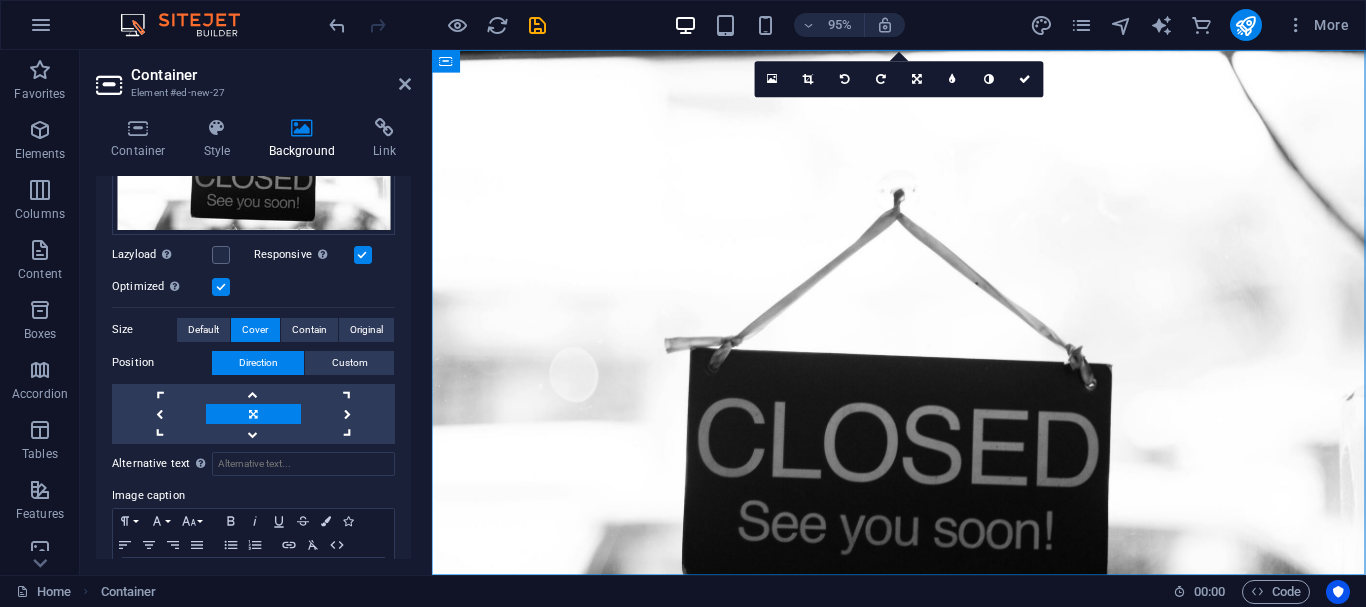 scroll, scrollTop: 369, scrollLeft: 0, axis: vertical 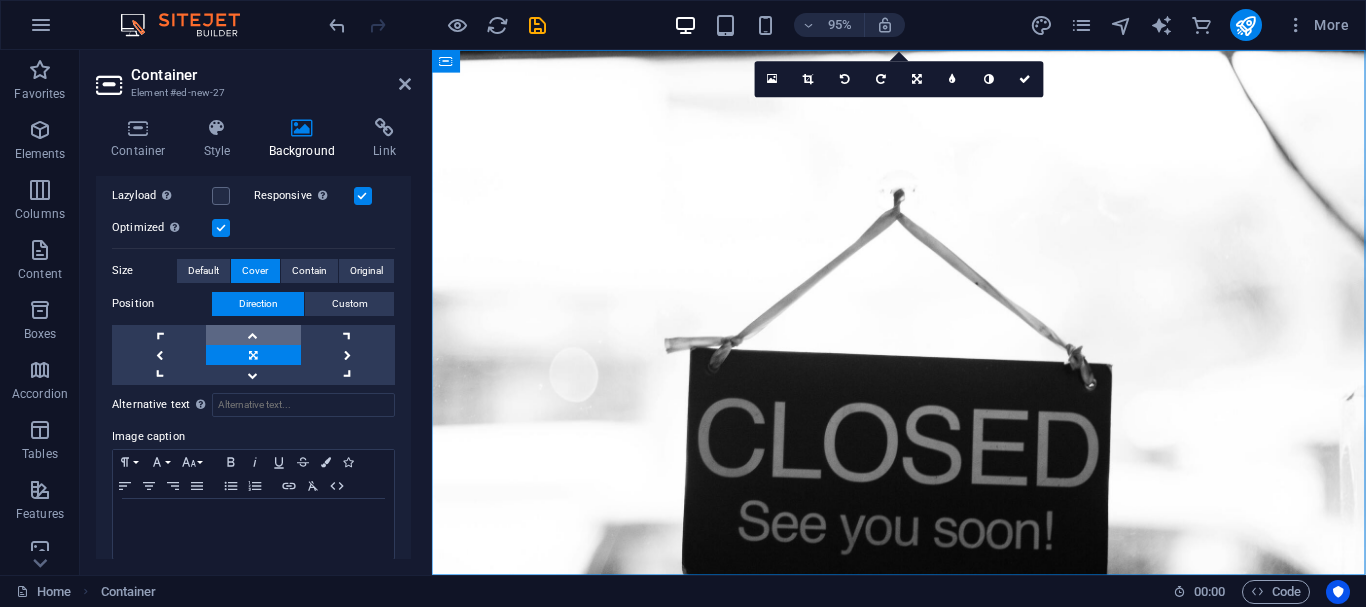 click at bounding box center (253, 335) 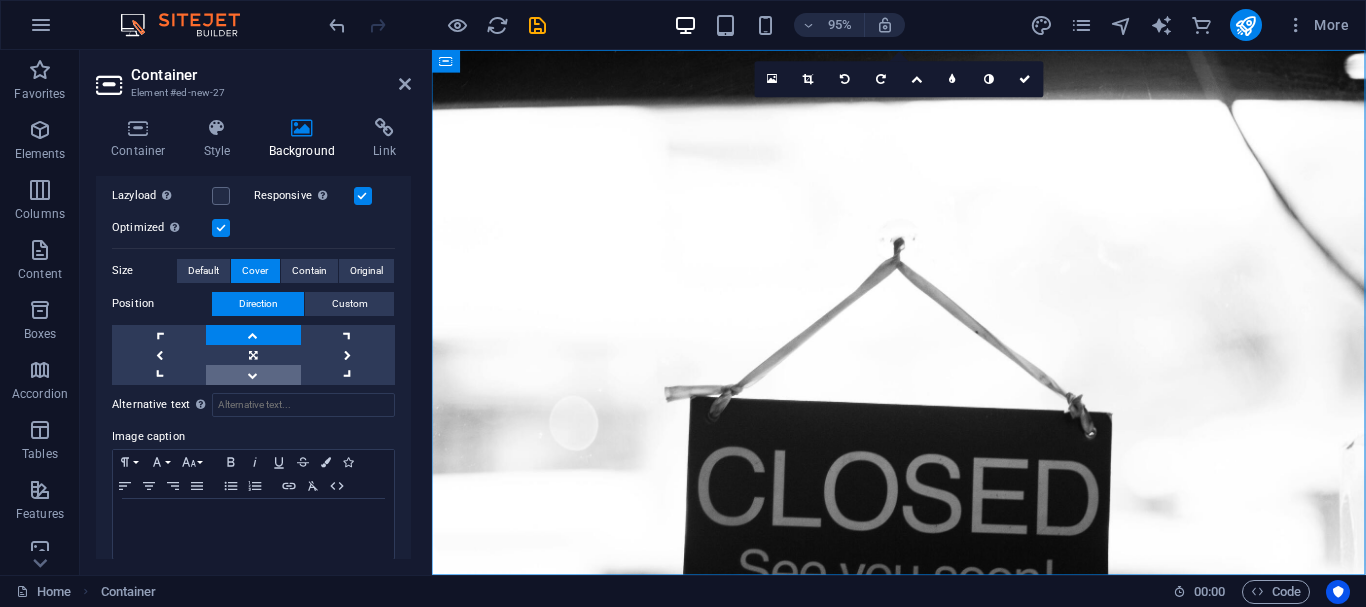click at bounding box center (253, 375) 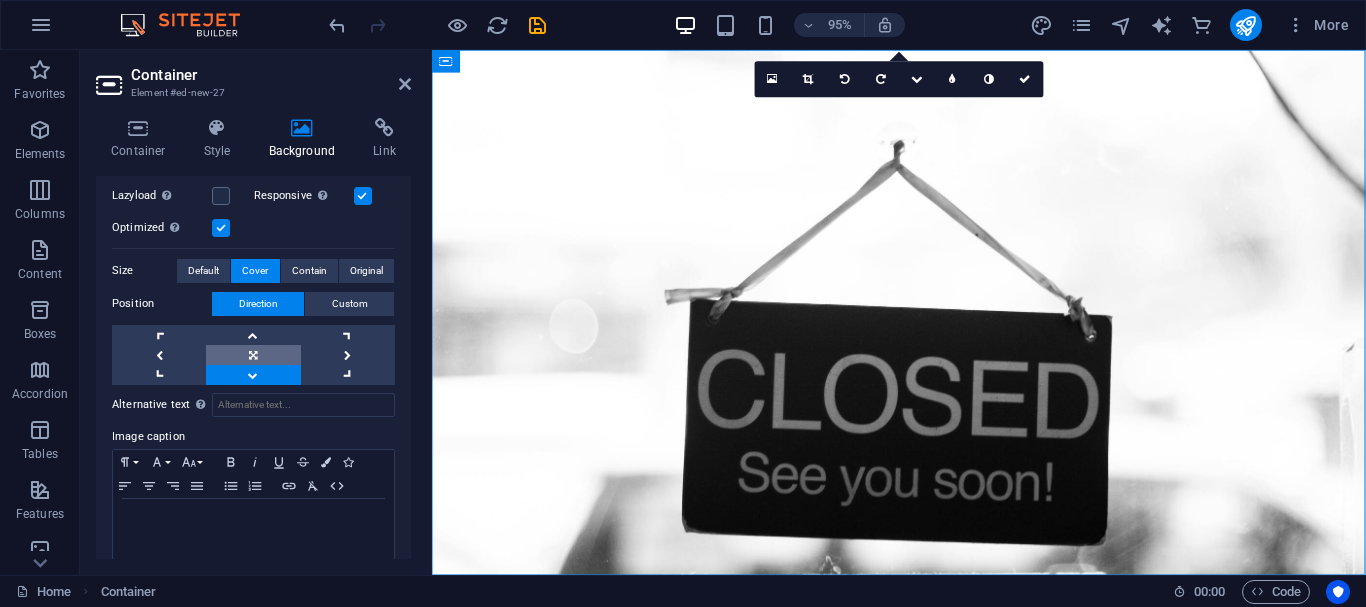 click at bounding box center [253, 355] 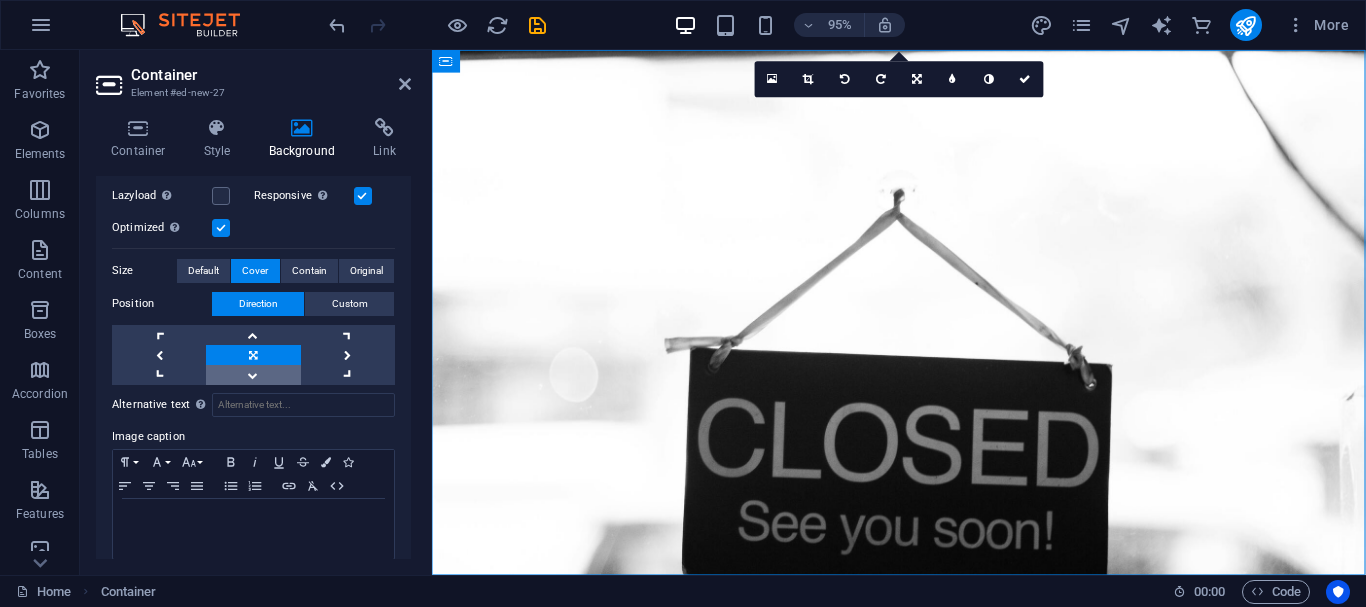 click at bounding box center (253, 375) 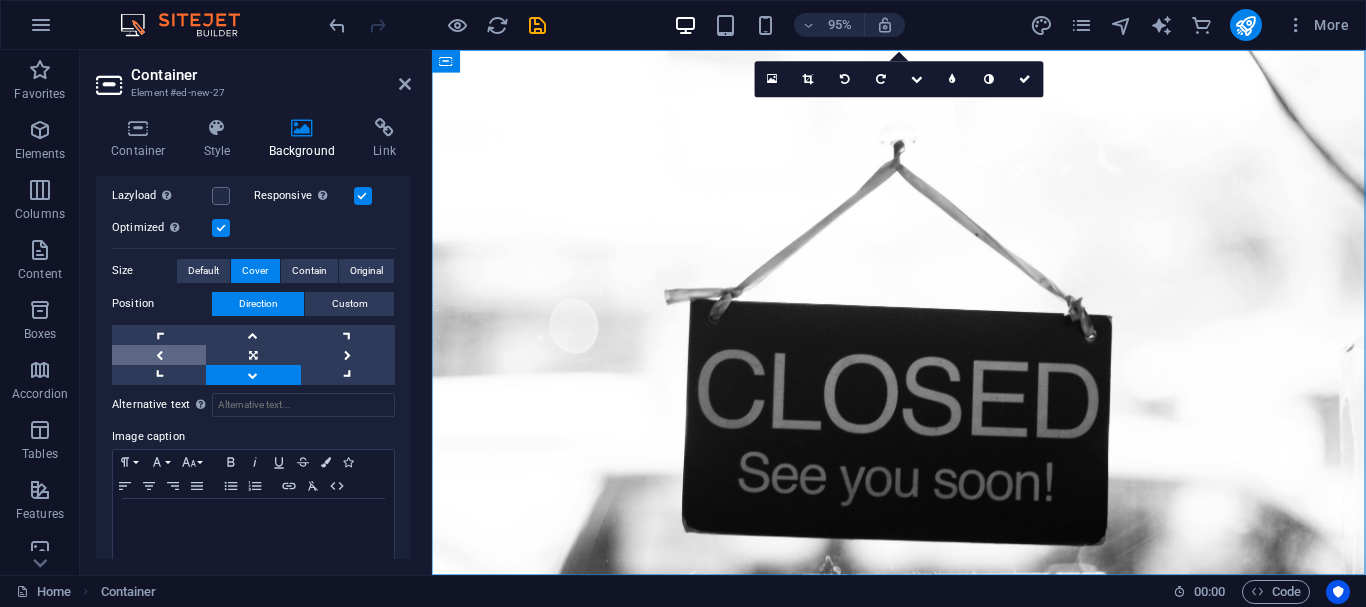 click at bounding box center (159, 355) 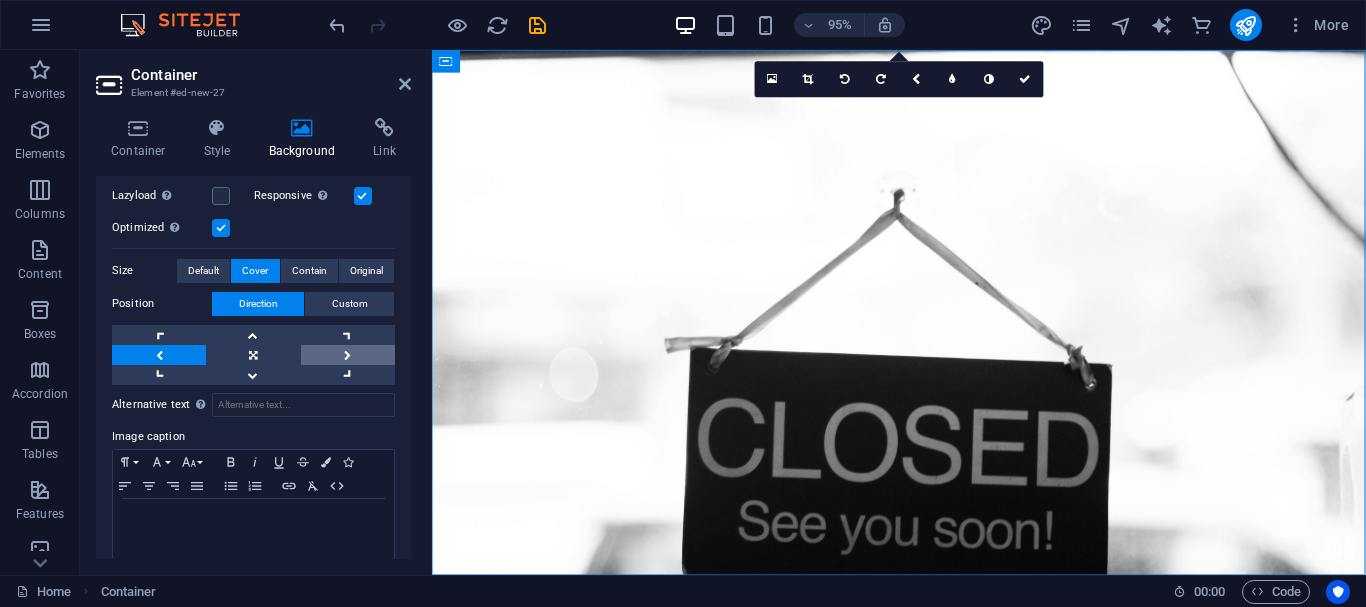 click at bounding box center [348, 355] 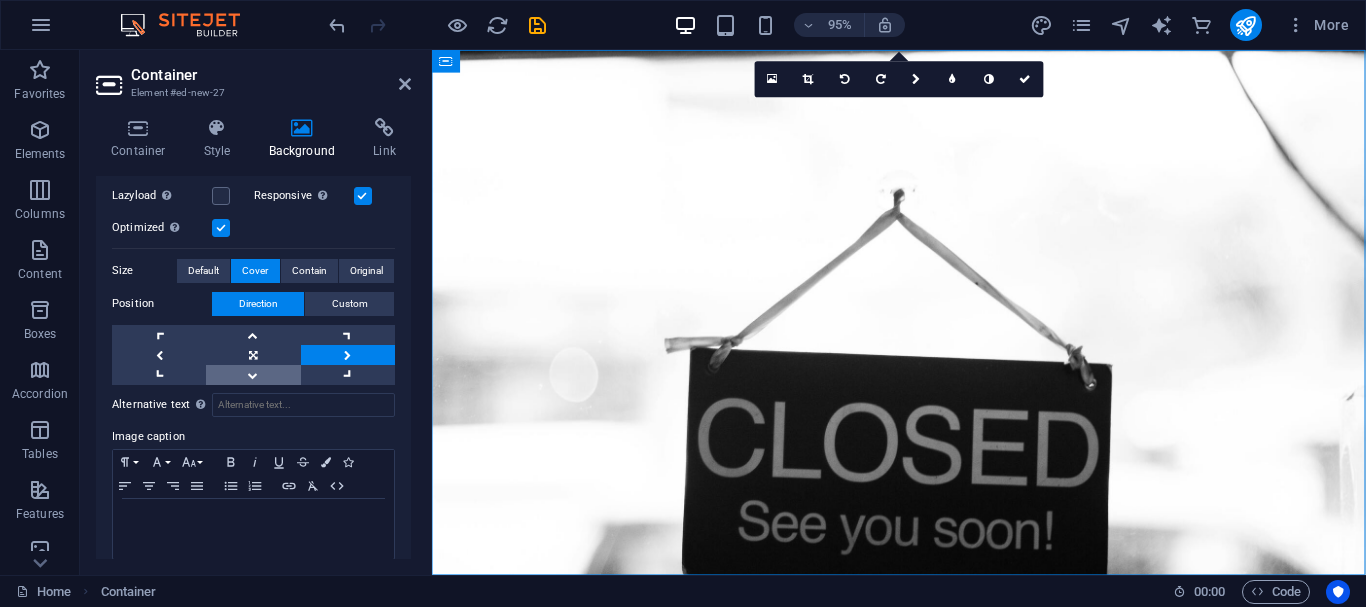 click at bounding box center [253, 375] 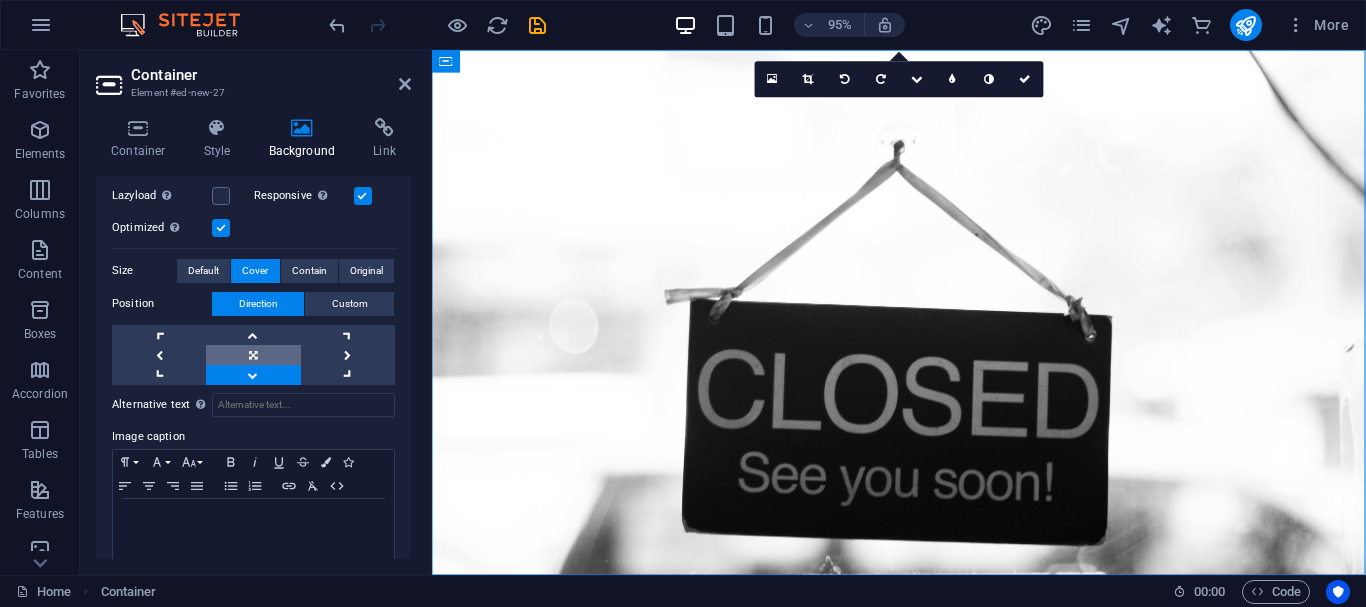 scroll, scrollTop: 387, scrollLeft: 0, axis: vertical 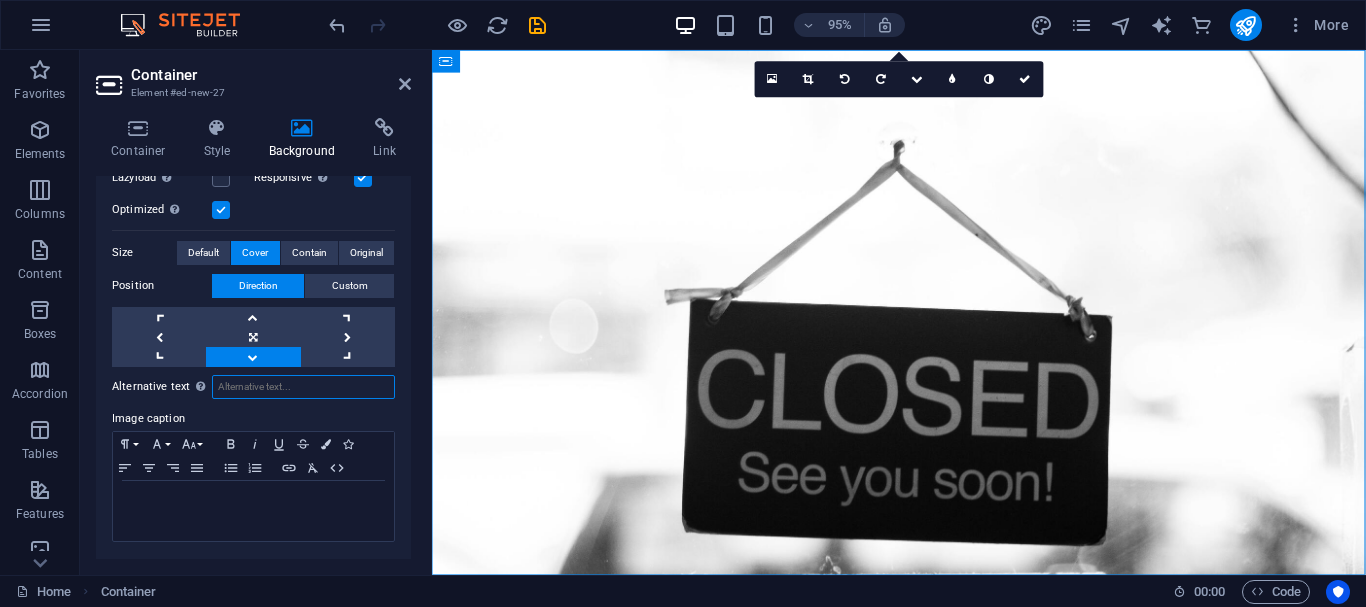 click on "Alternative text The alternative text is used by devices that cannot display images (e.g. image search engines) and should be added to every image to improve website accessibility." at bounding box center [303, 387] 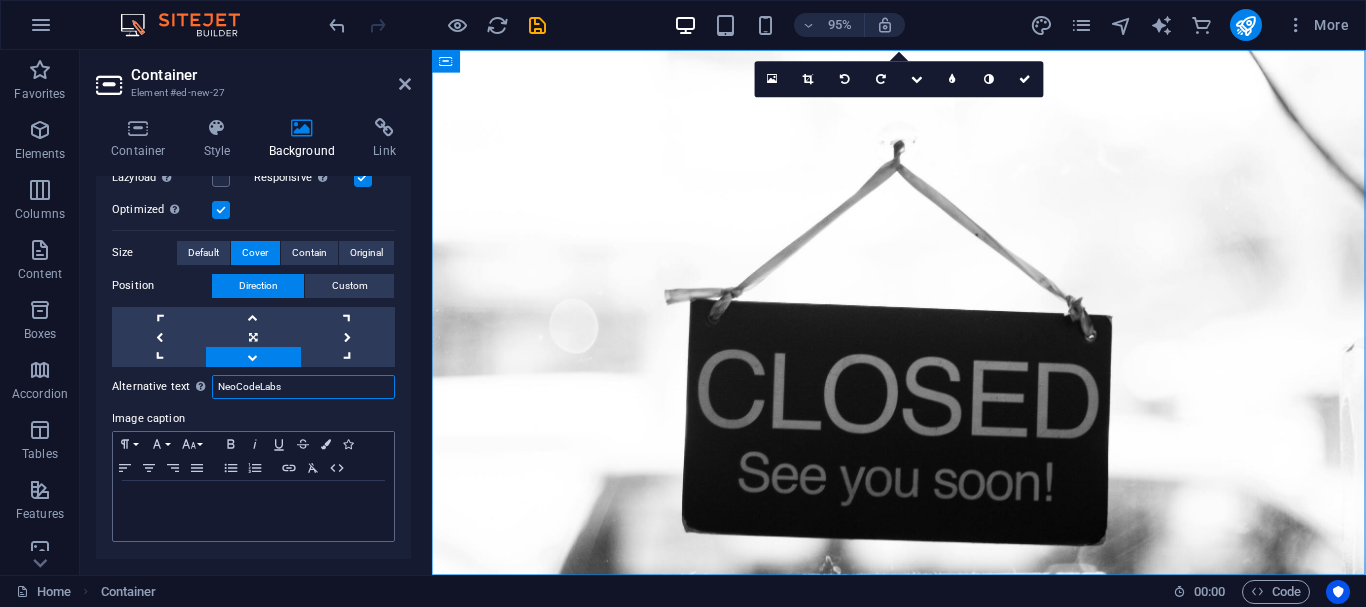 type on "NeoCodeLabs" 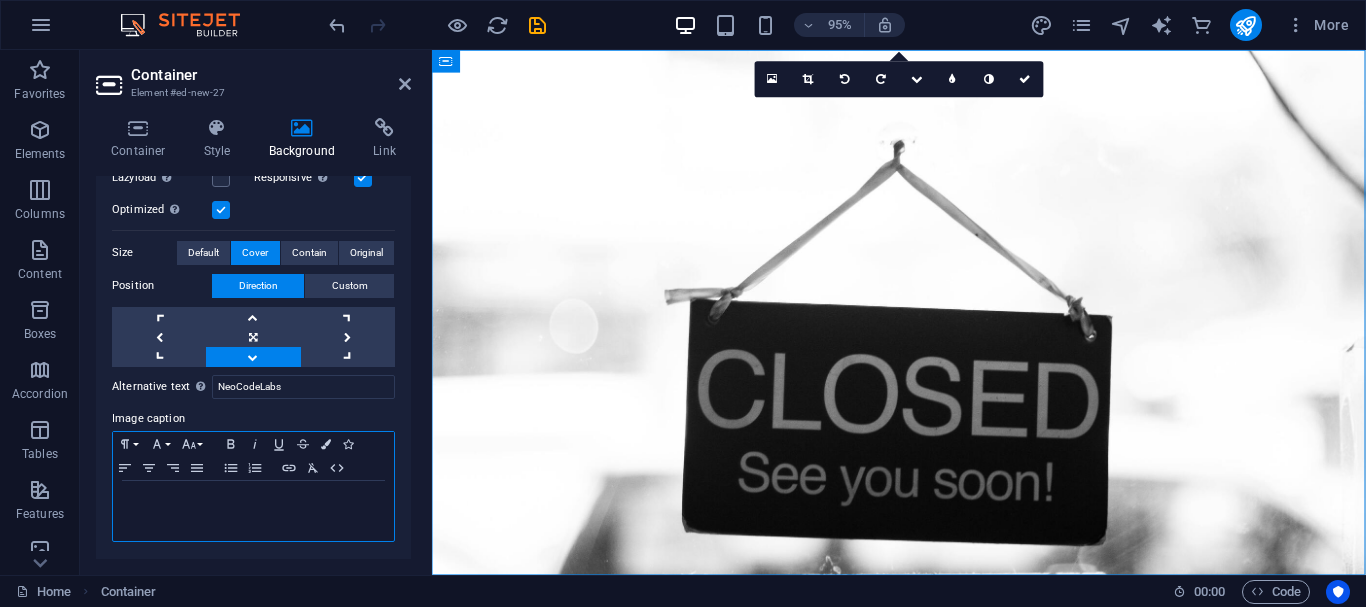 click at bounding box center [253, 511] 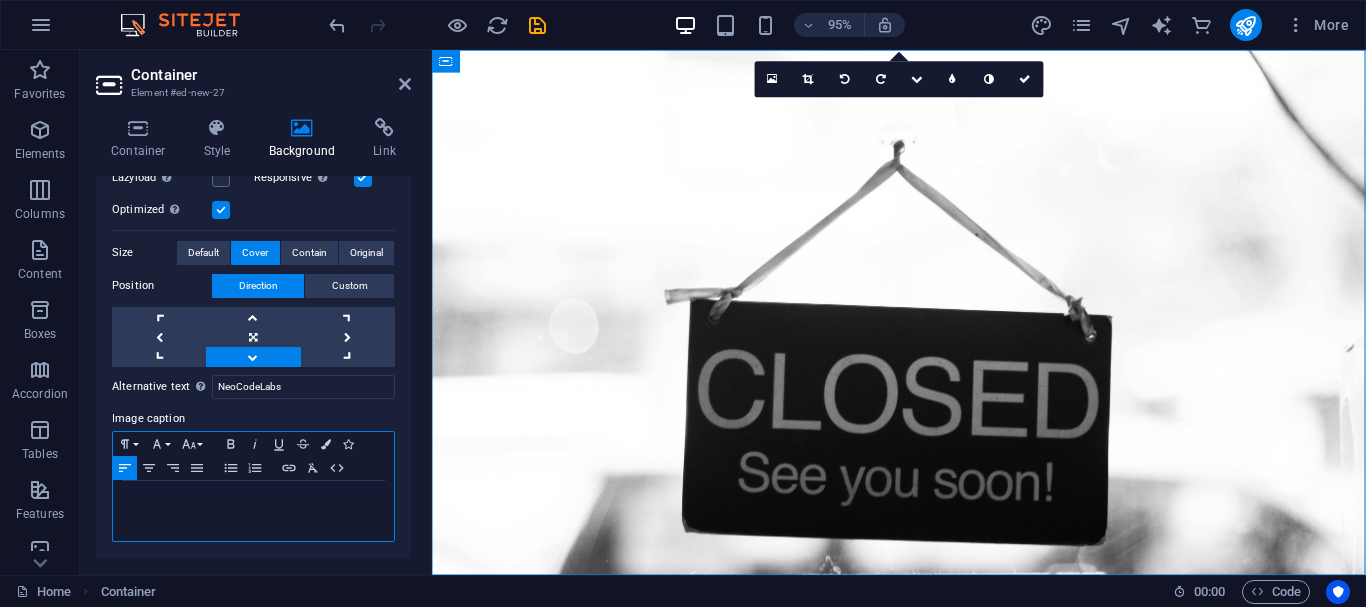 type 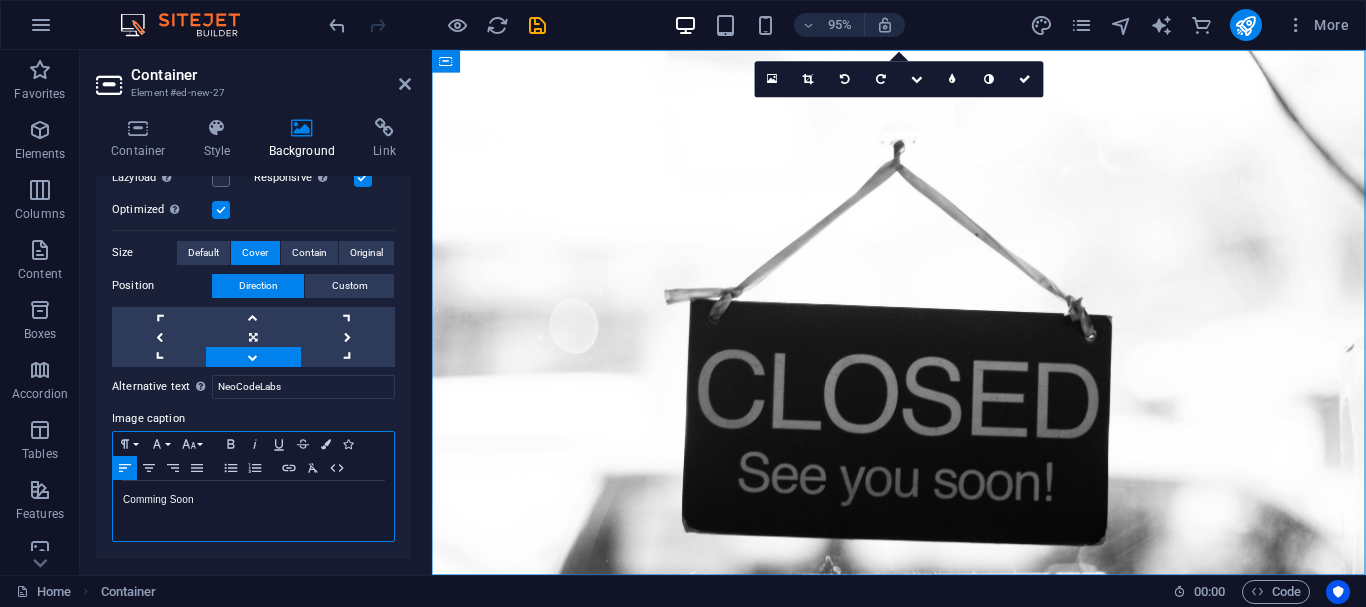 click on "Comming Soon" at bounding box center [253, 500] 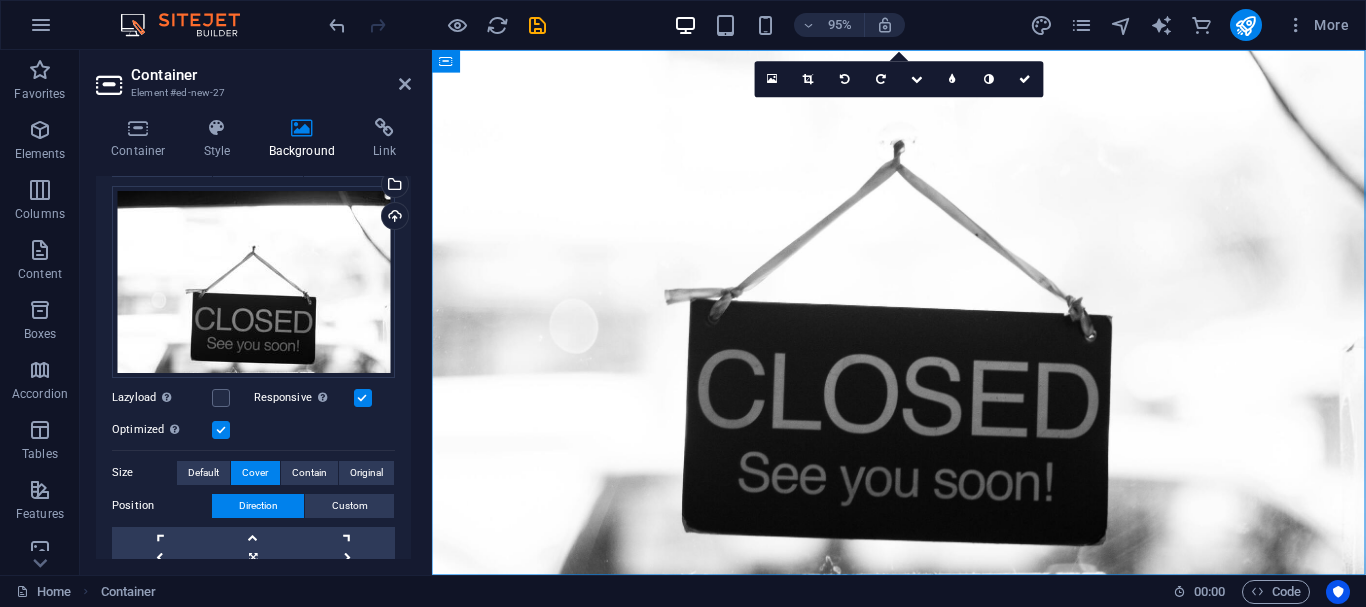 scroll, scrollTop: 0, scrollLeft: 0, axis: both 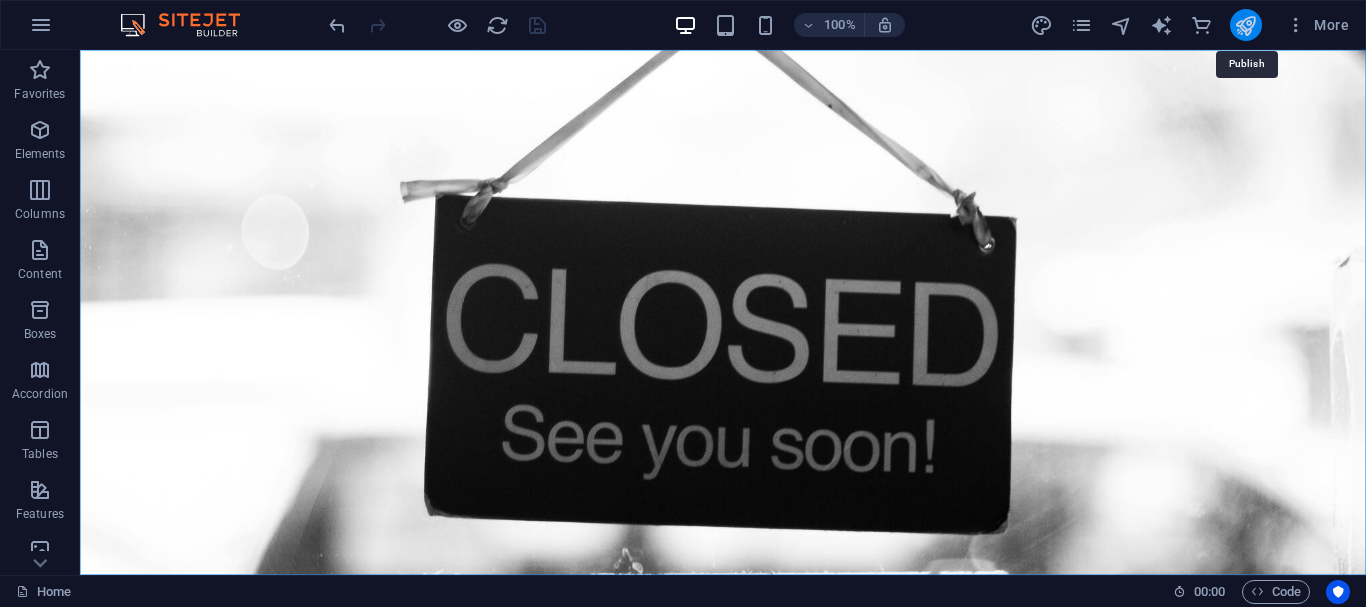 click at bounding box center [1245, 25] 